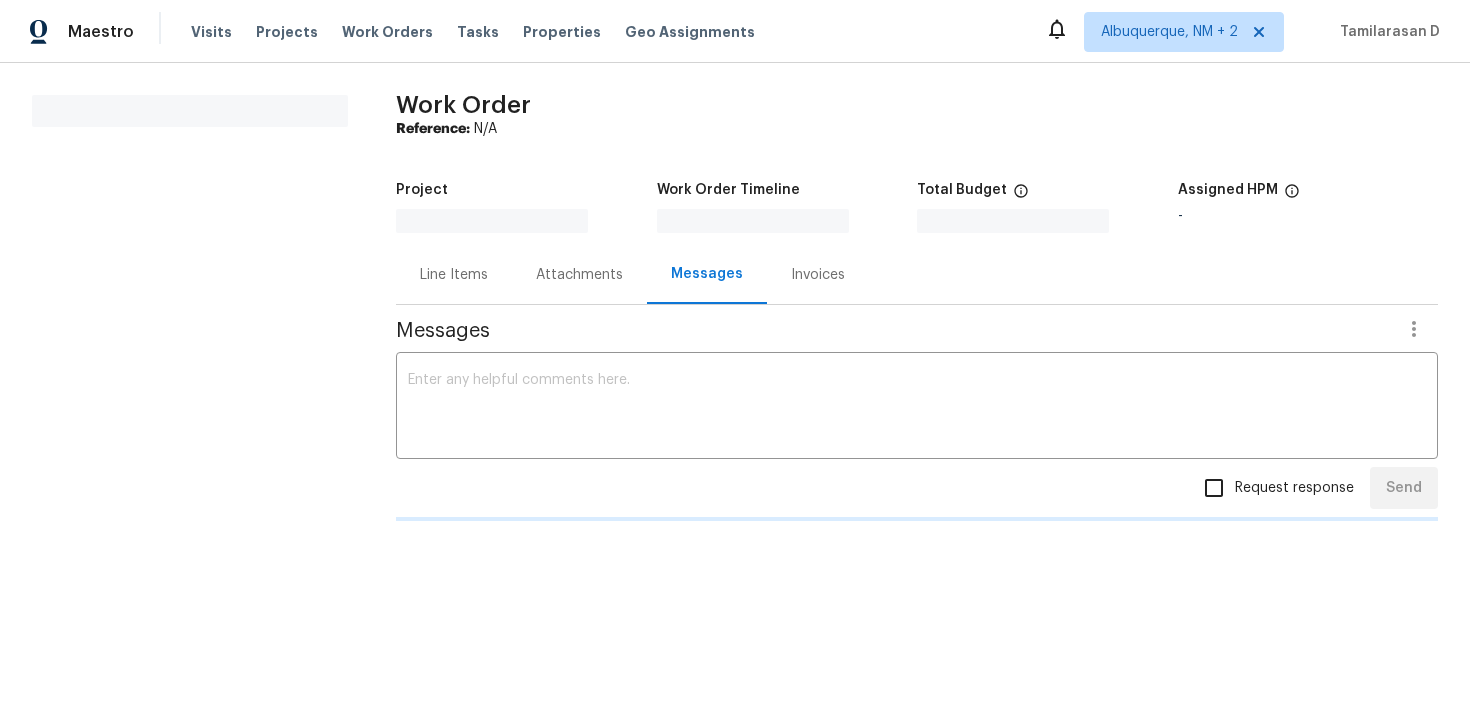 scroll, scrollTop: 0, scrollLeft: 0, axis: both 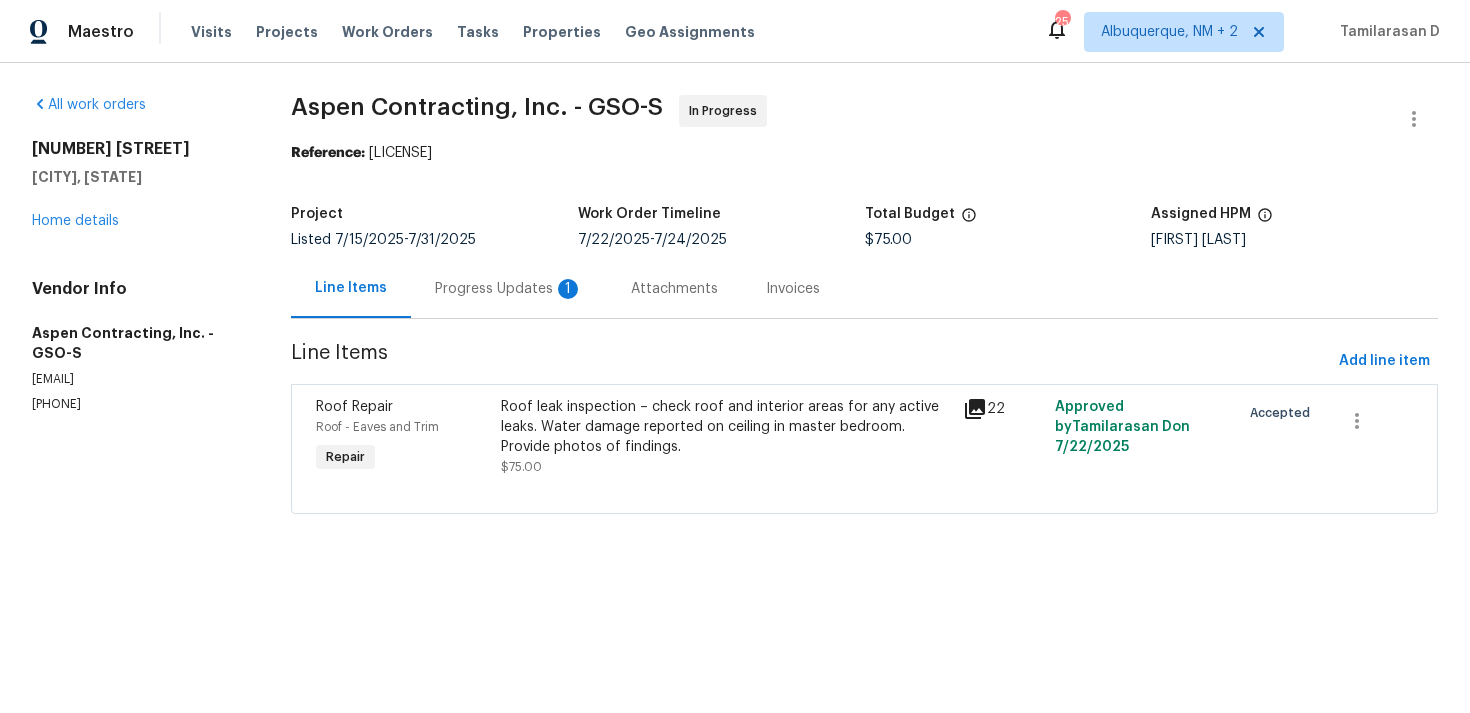 click on "Progress Updates 1" at bounding box center (509, 289) 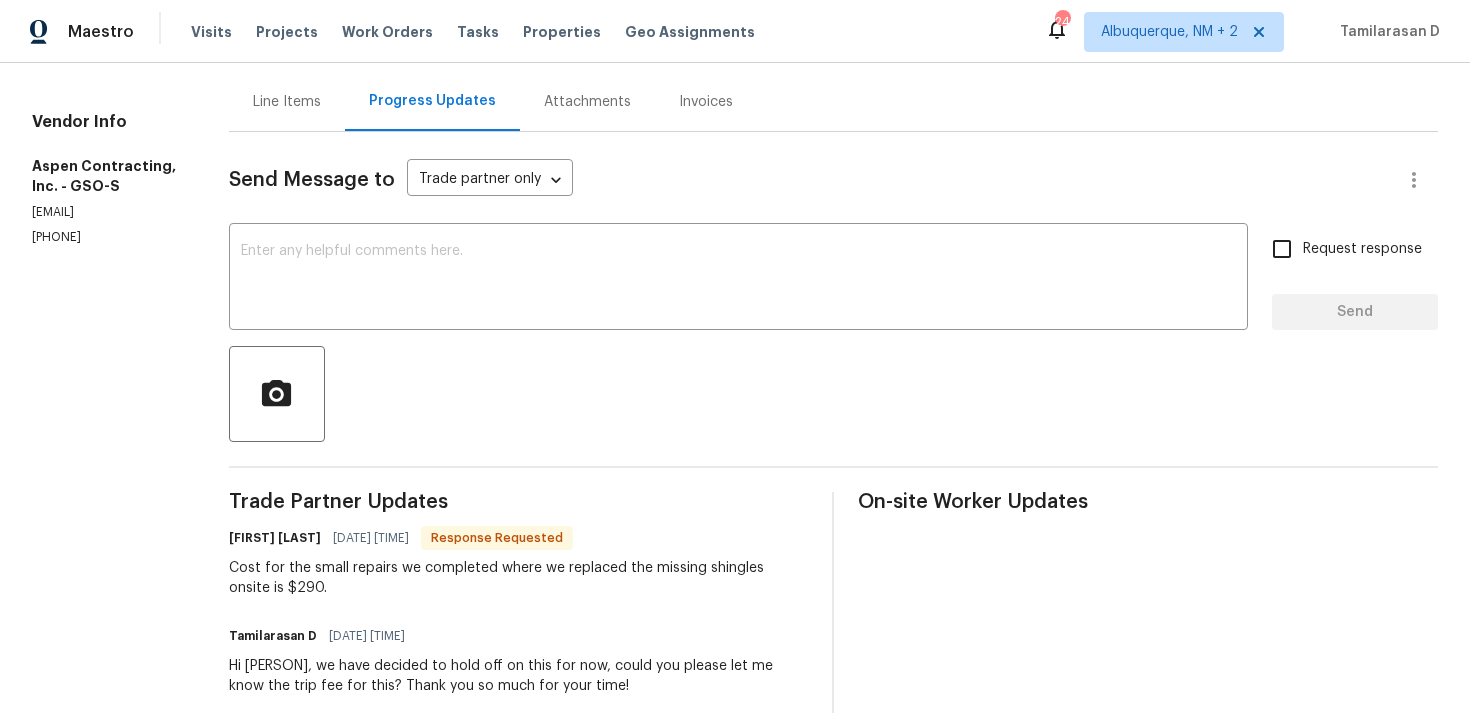 scroll, scrollTop: 0, scrollLeft: 0, axis: both 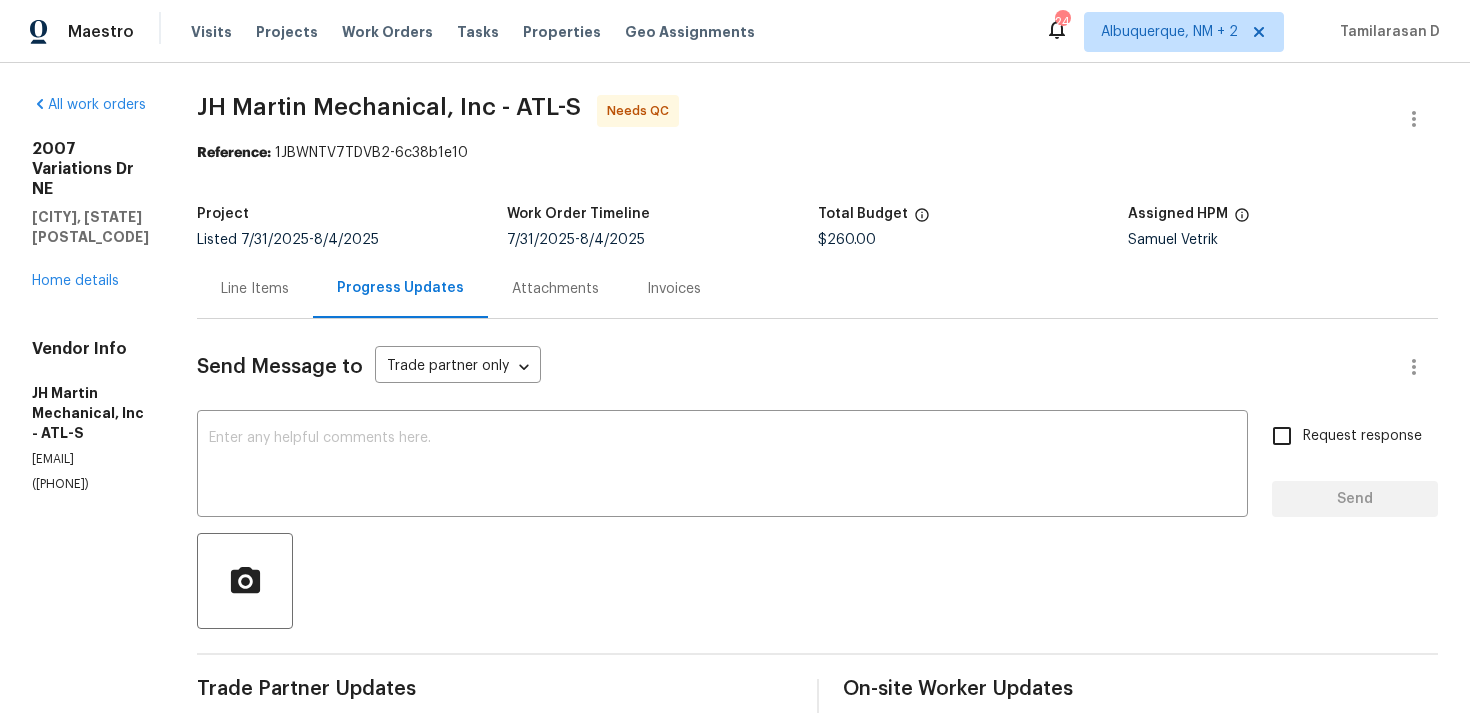 click on "Line Items" at bounding box center (255, 289) 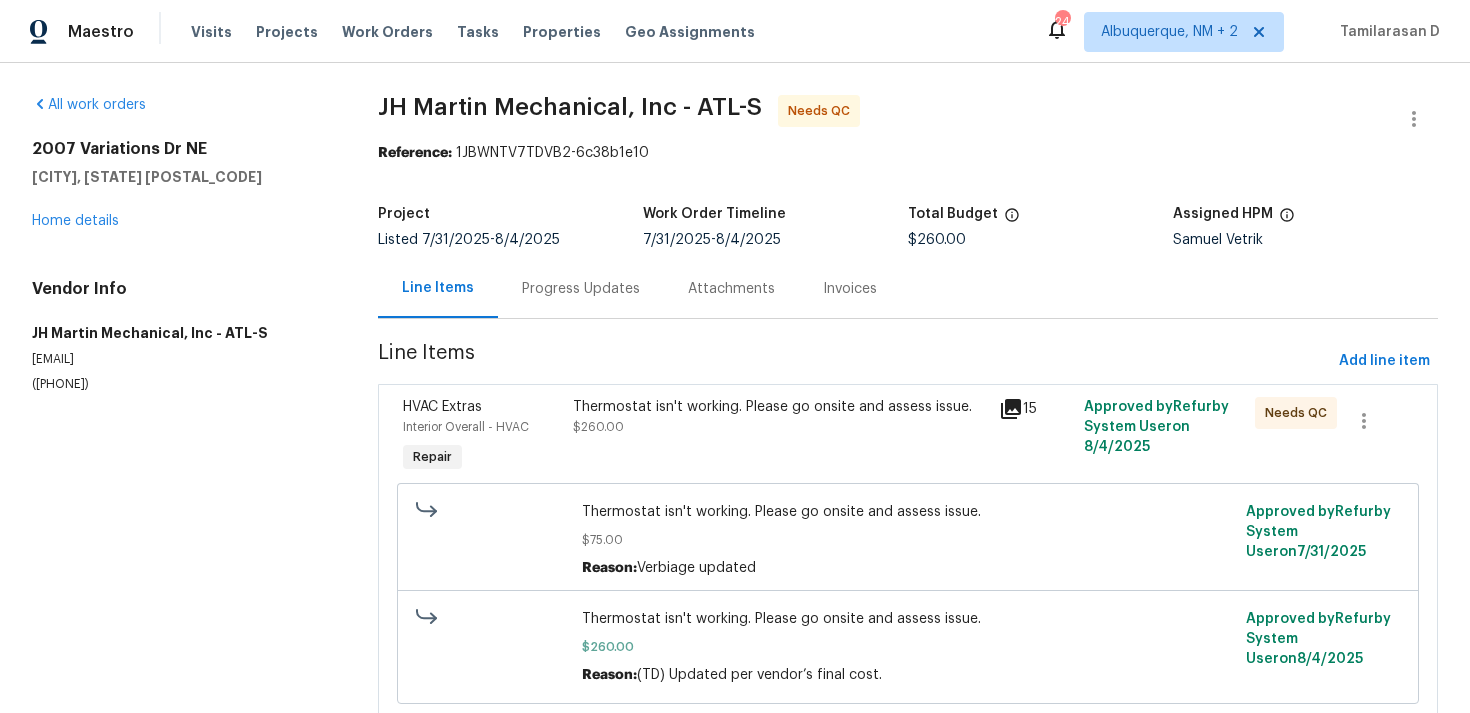 click on "Progress Updates" at bounding box center [581, 289] 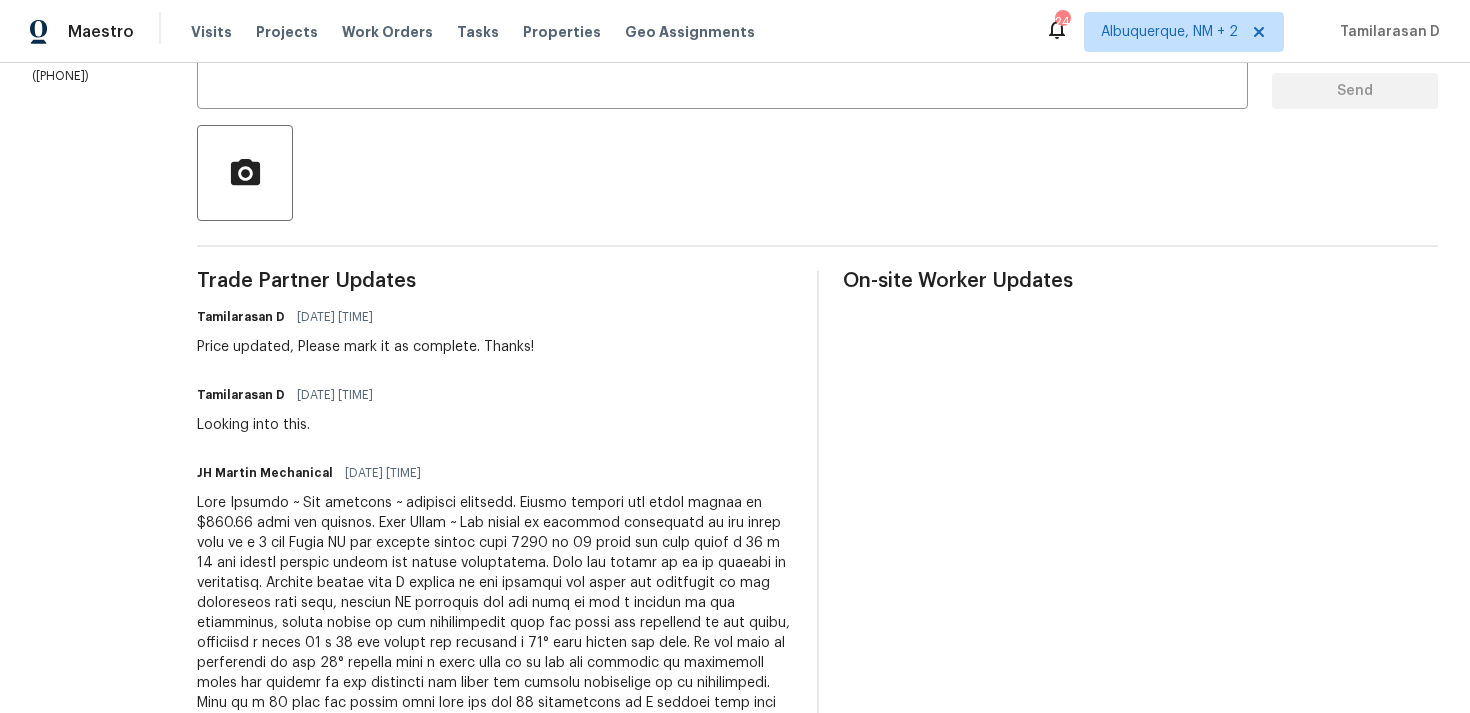 scroll, scrollTop: 0, scrollLeft: 0, axis: both 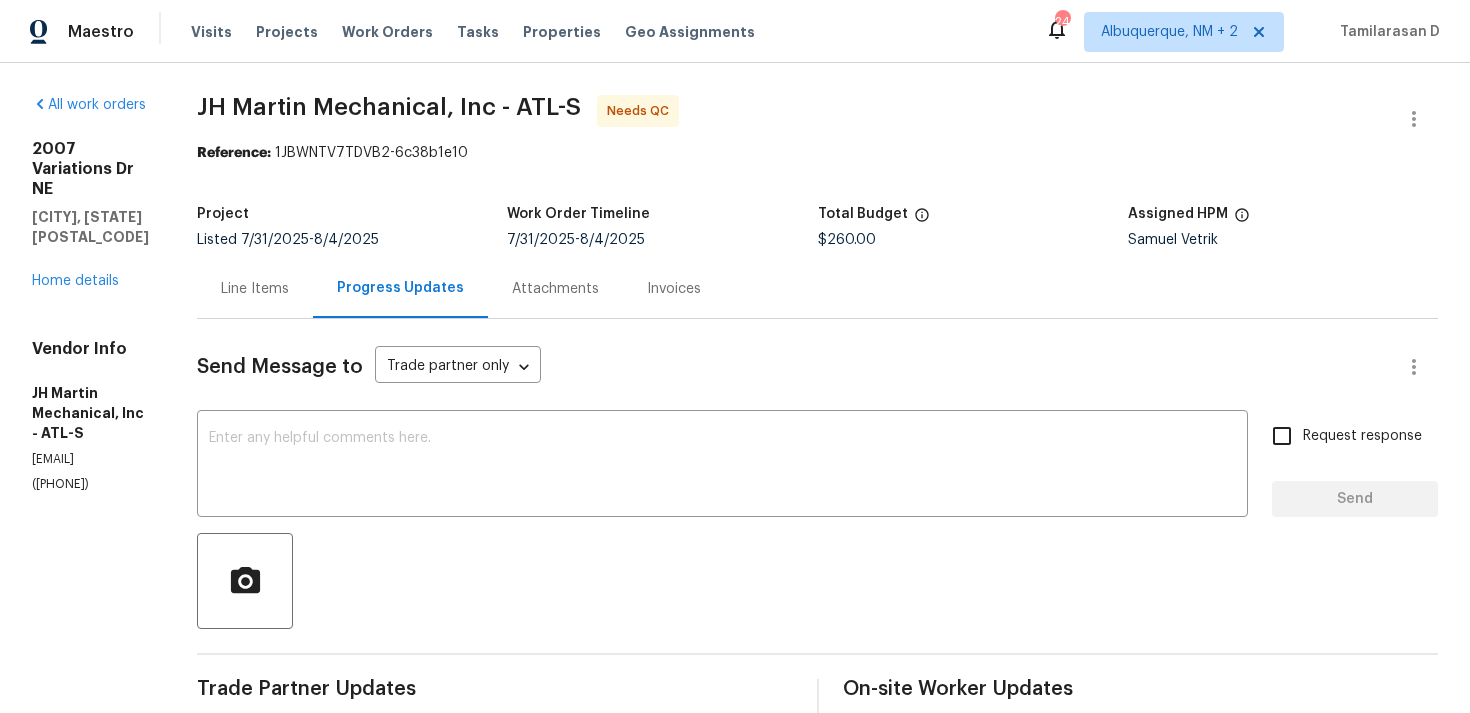 click on "Line Items" at bounding box center [255, 288] 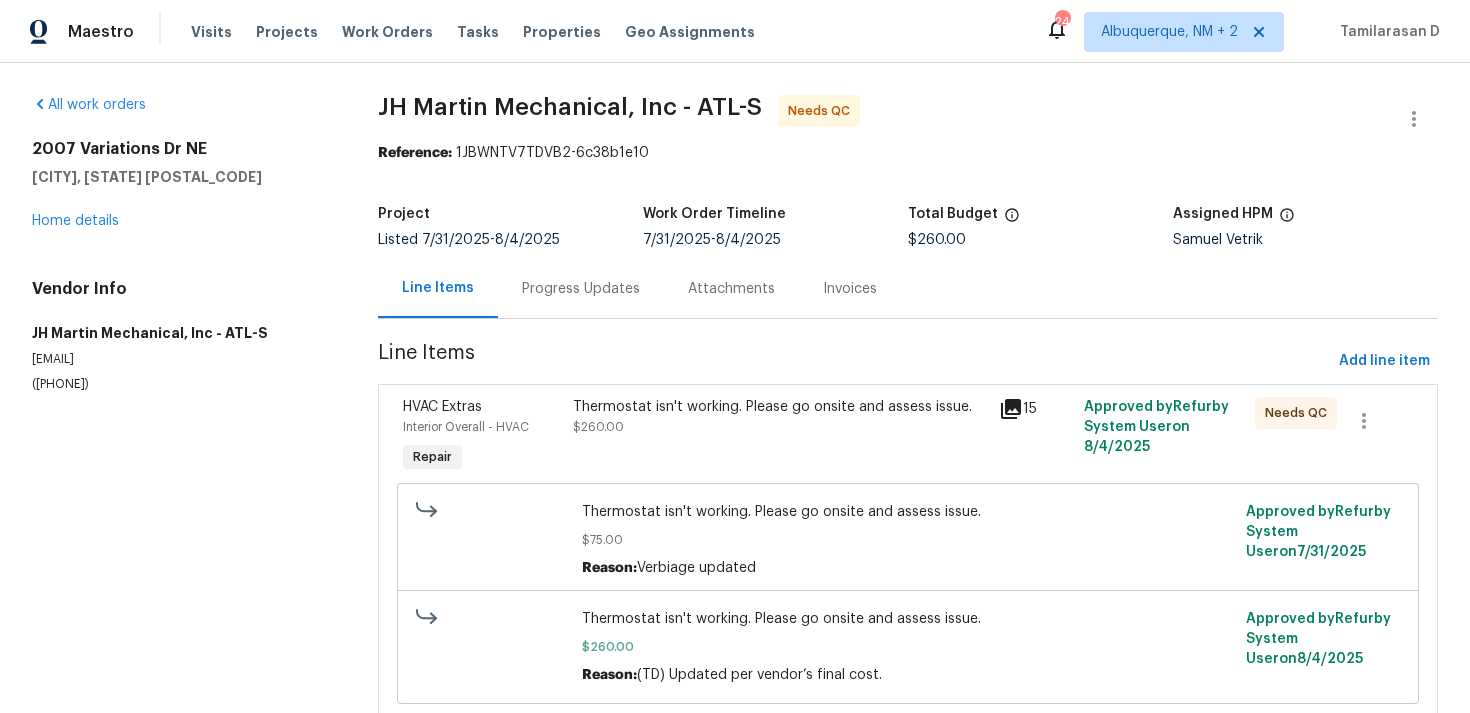 click on "Progress Updates" at bounding box center [581, 289] 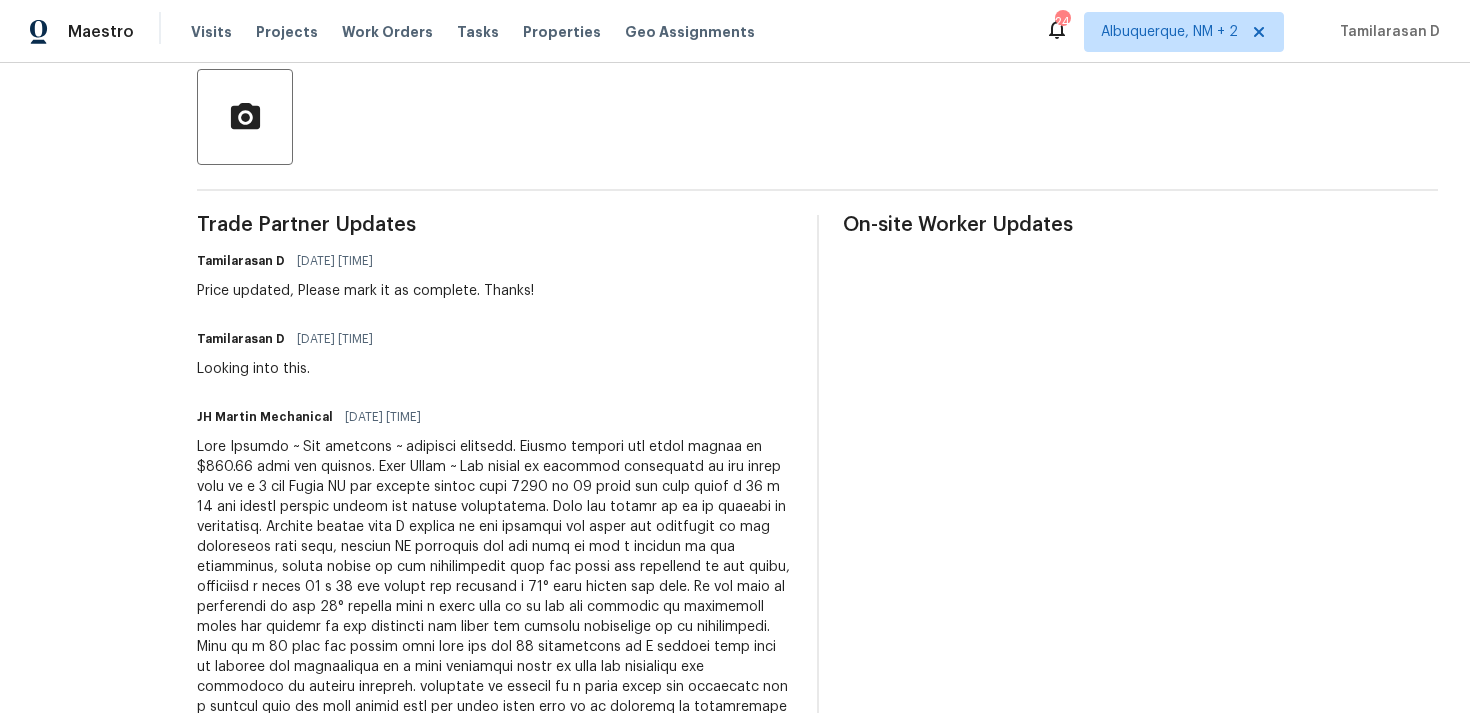 scroll, scrollTop: 0, scrollLeft: 0, axis: both 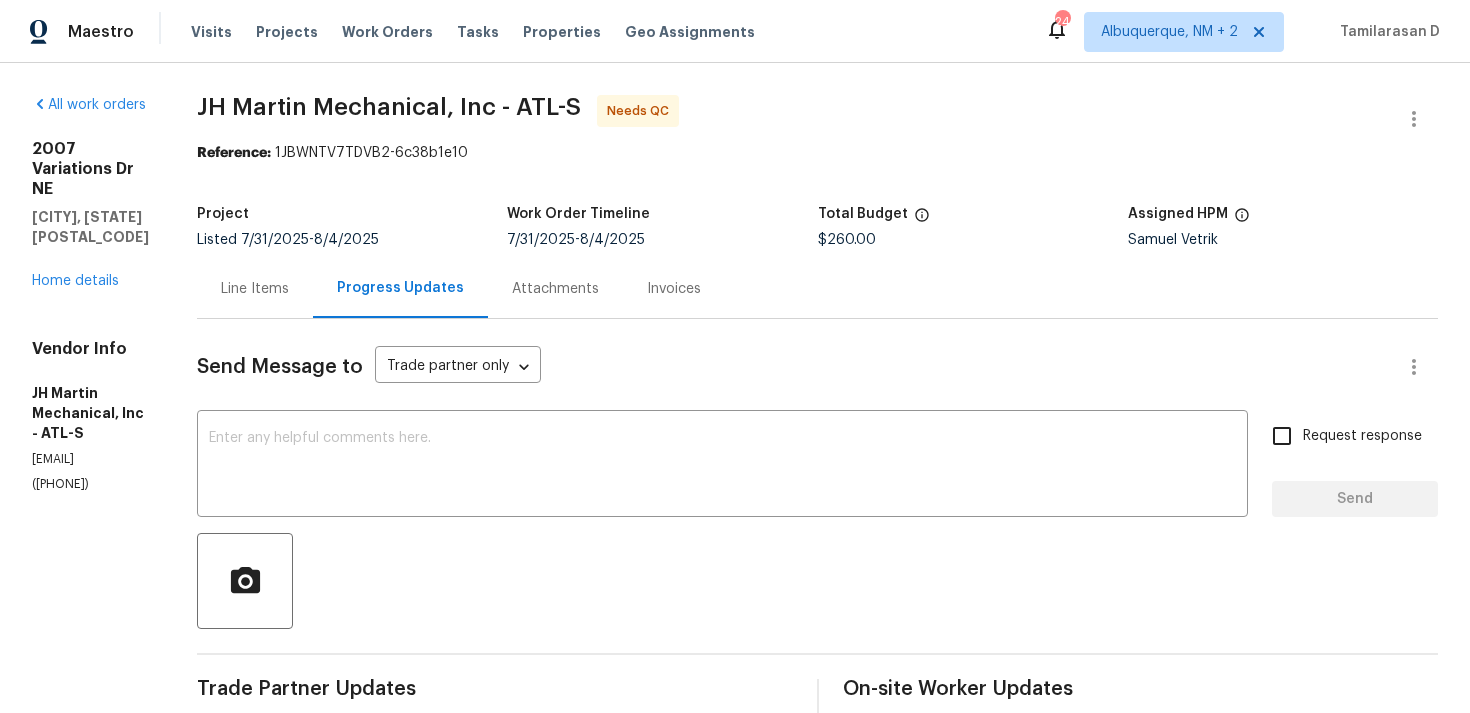 click on "Line Items" at bounding box center [255, 289] 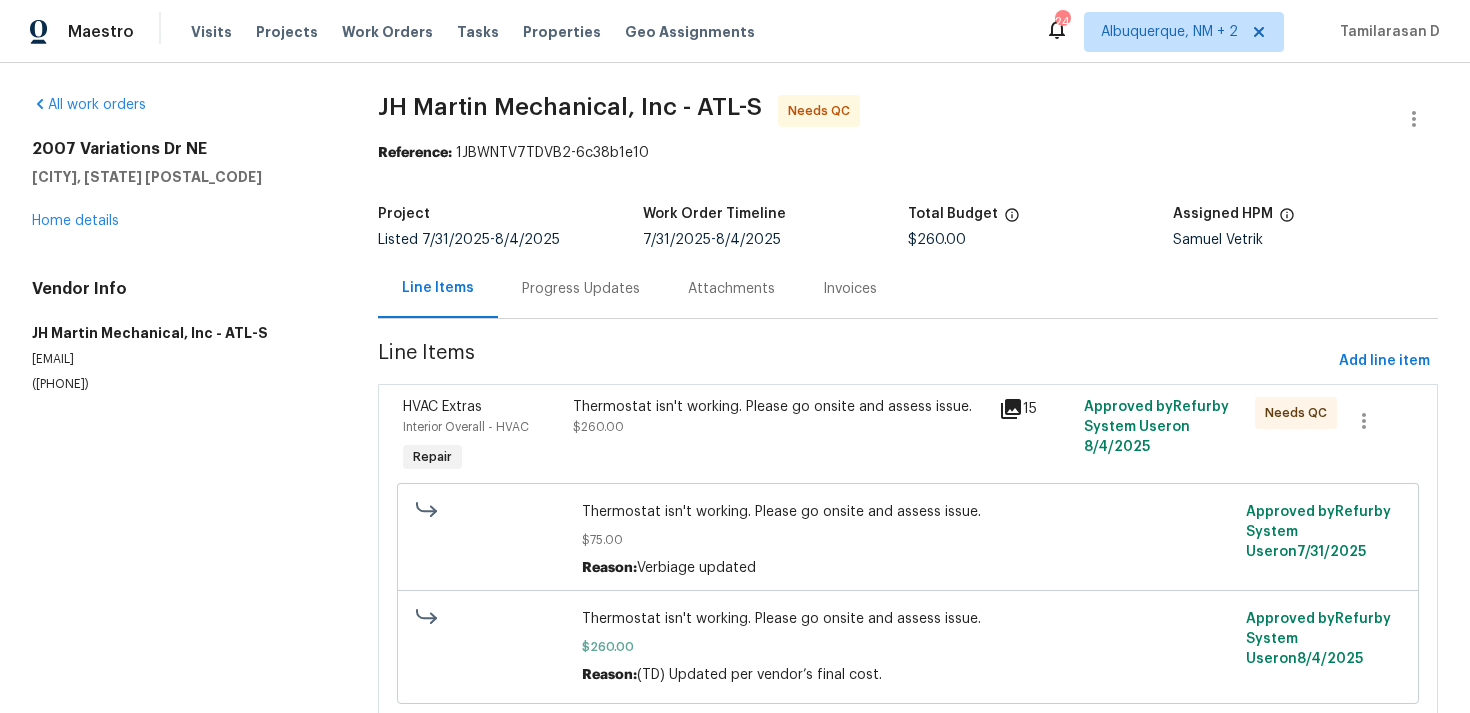 click on "Progress Updates" at bounding box center [581, 288] 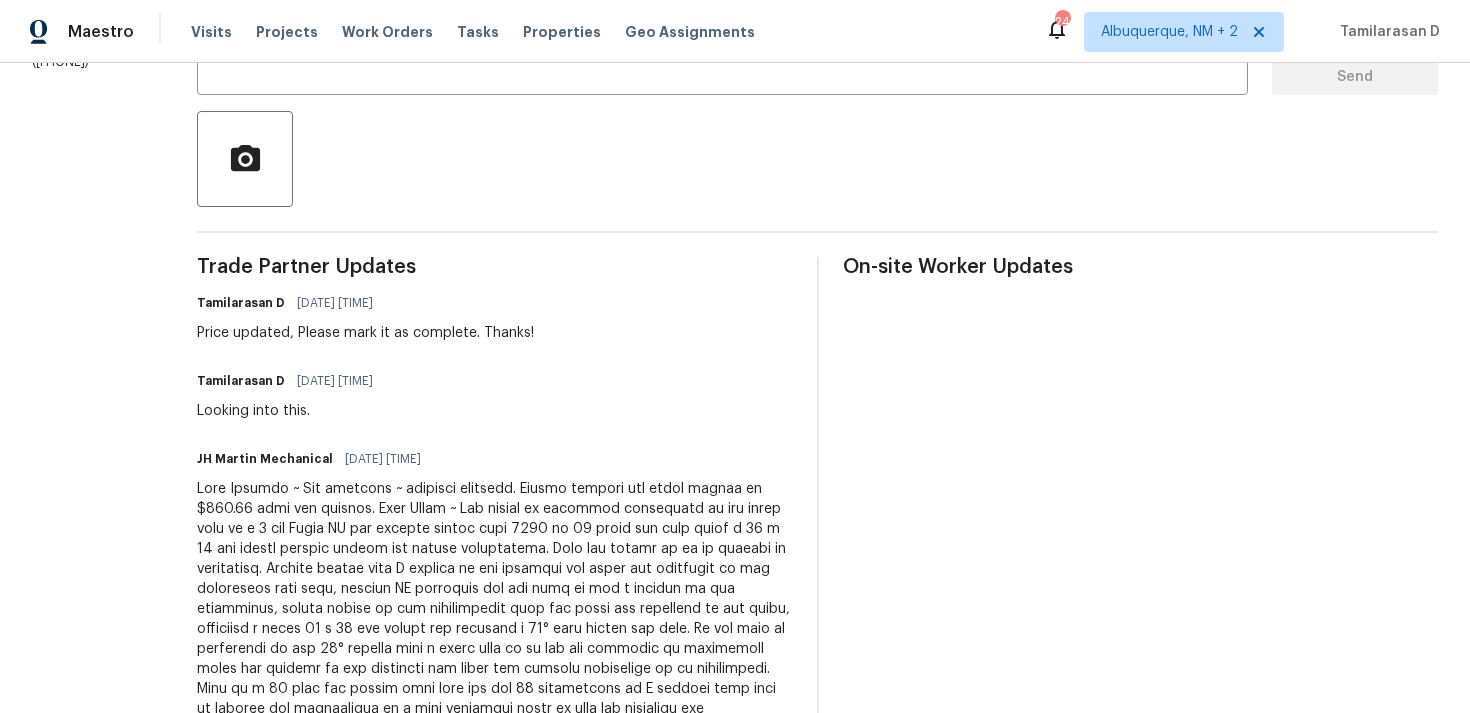 scroll, scrollTop: 0, scrollLeft: 0, axis: both 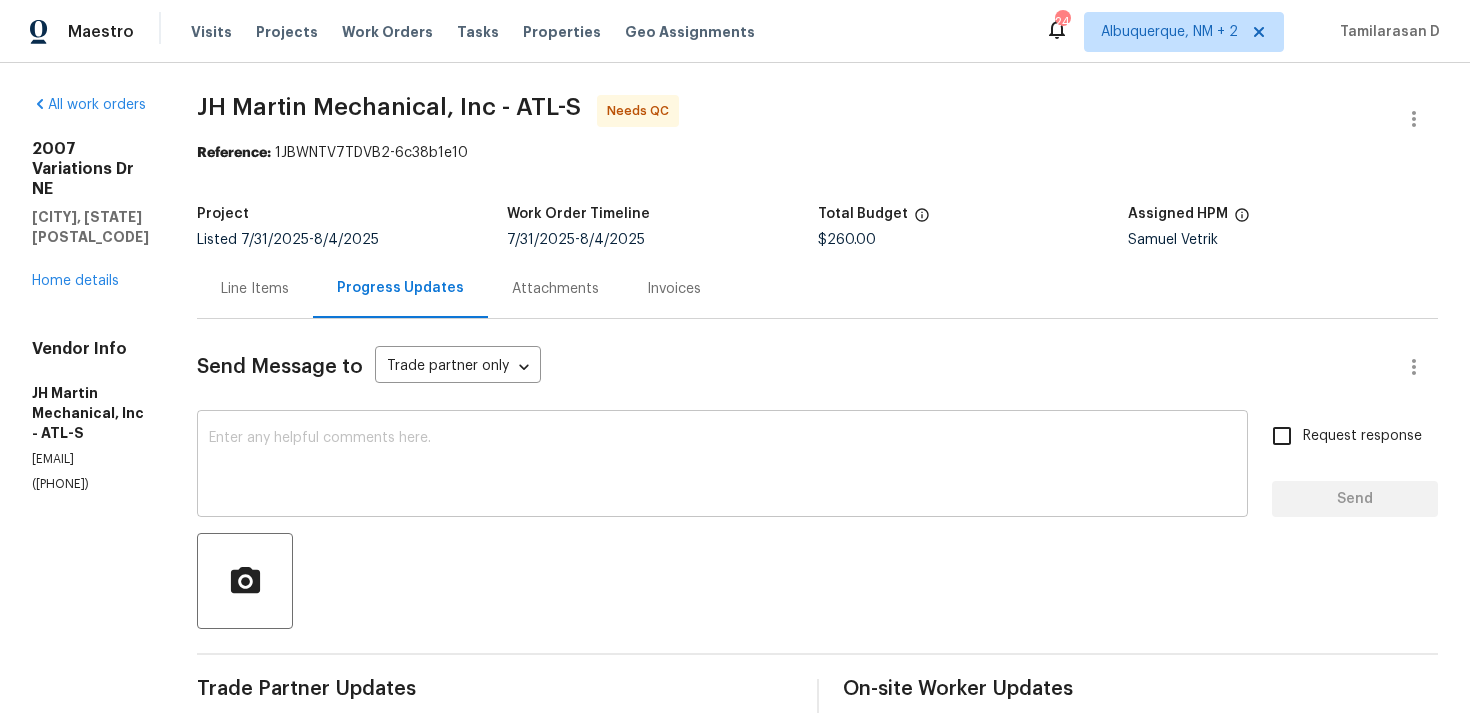 click on "x ​" at bounding box center [722, 466] 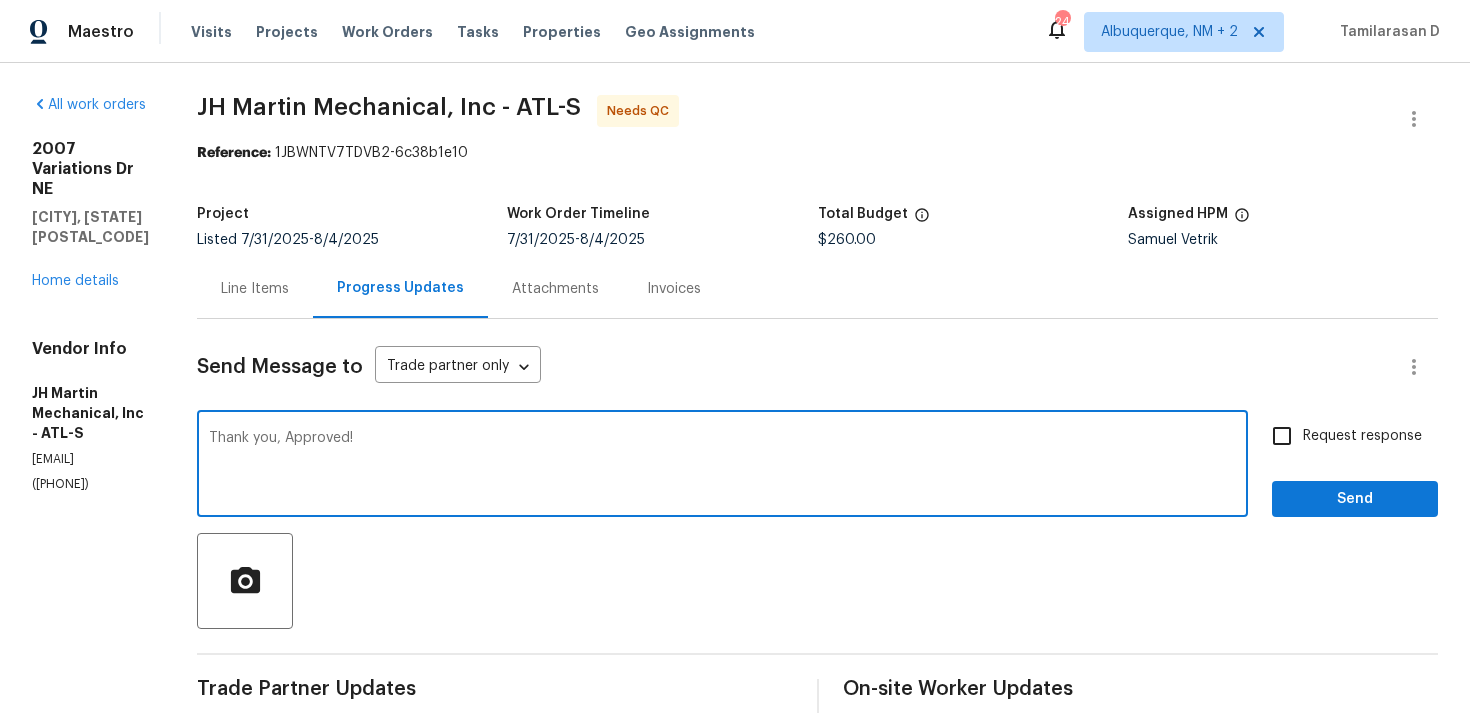 type on "Thank you, Approved!" 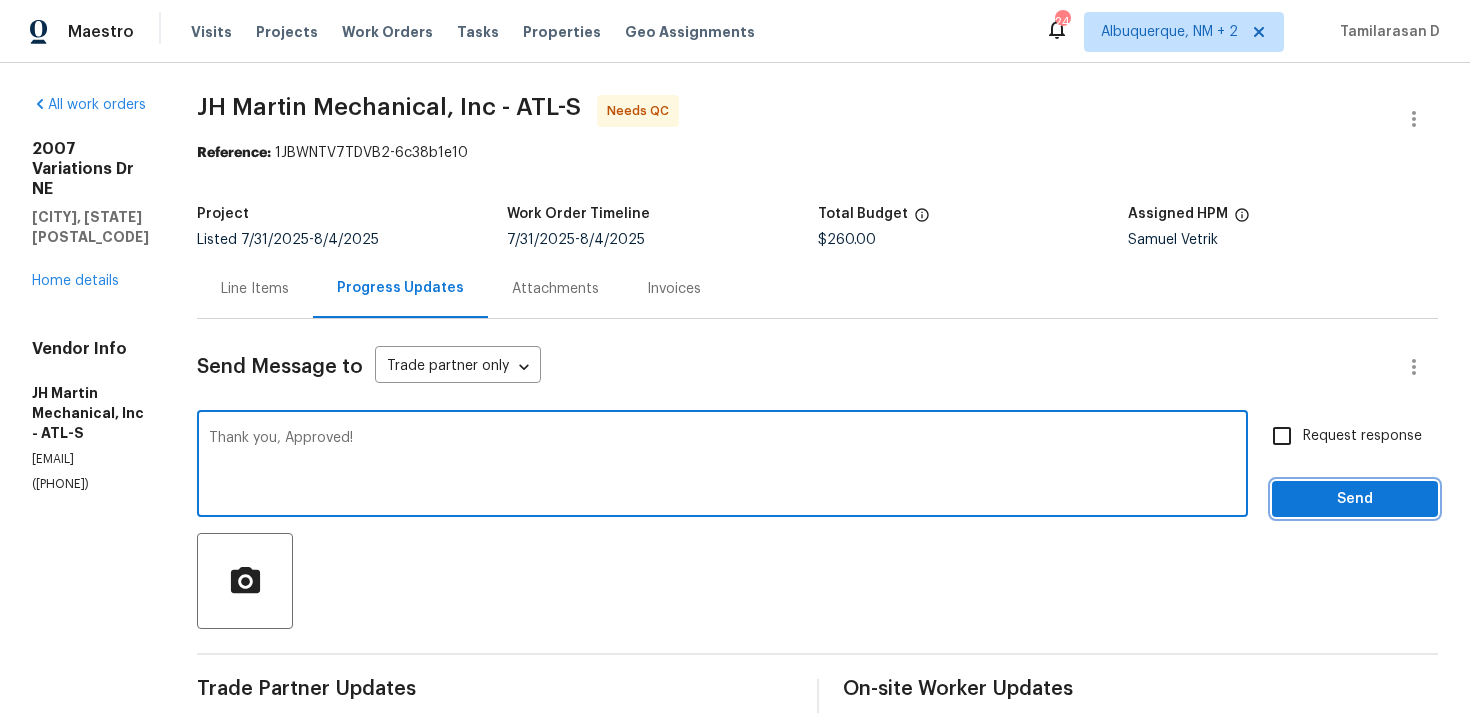 click on "Send" at bounding box center [1355, 499] 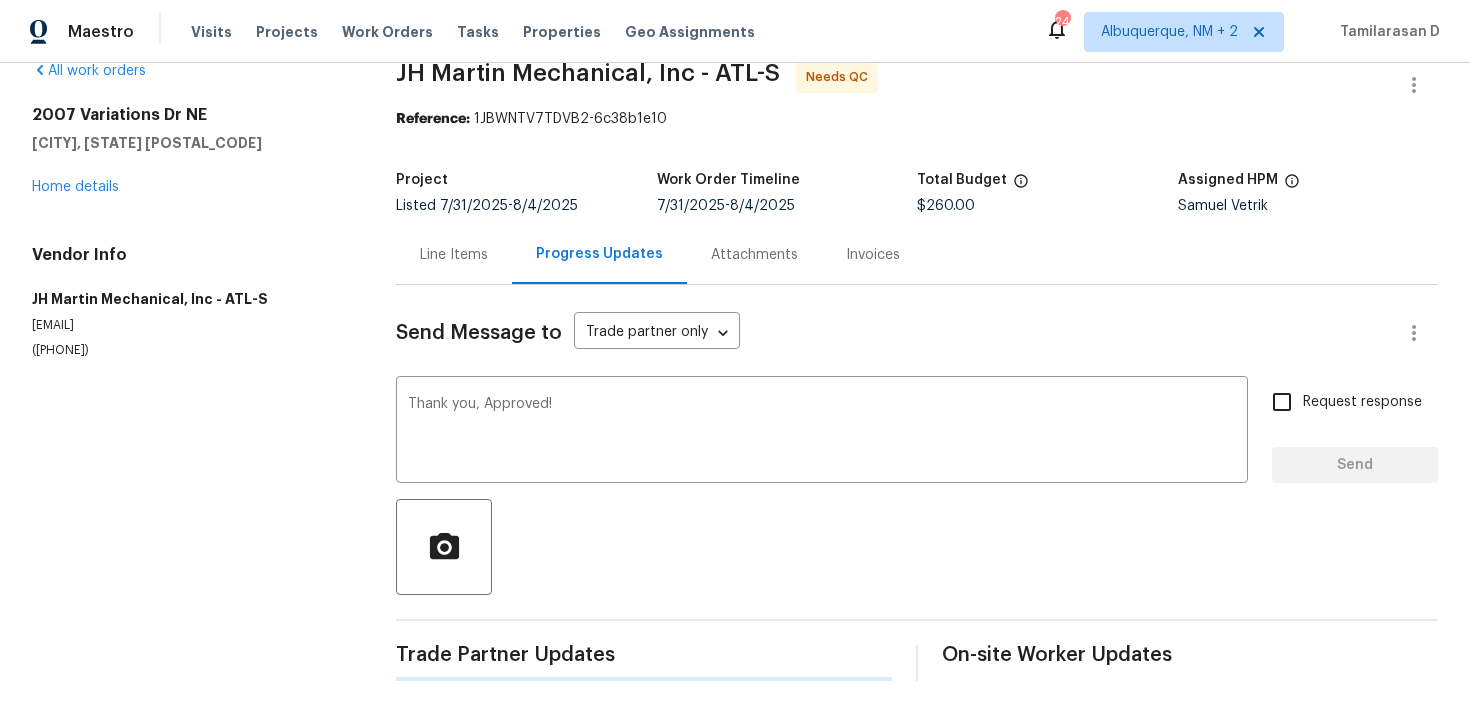 type 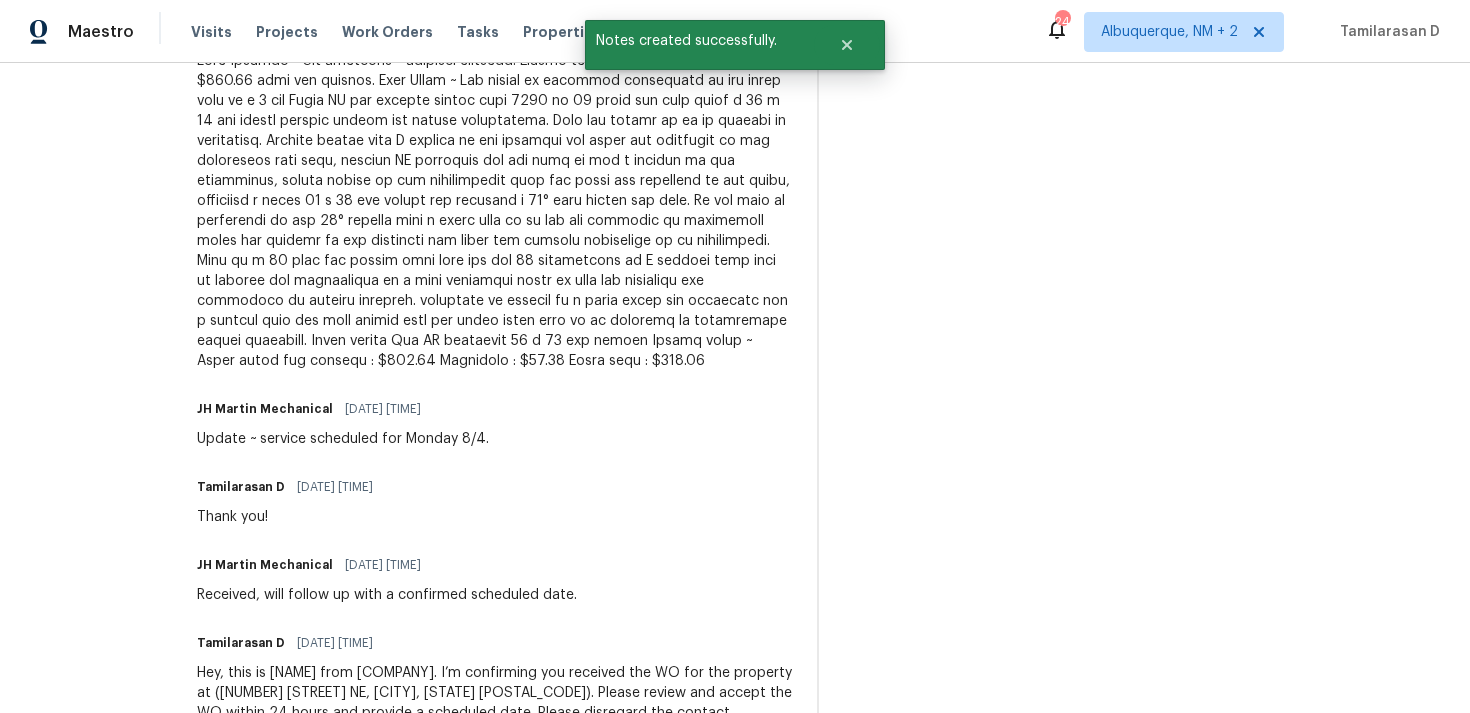 scroll, scrollTop: 0, scrollLeft: 0, axis: both 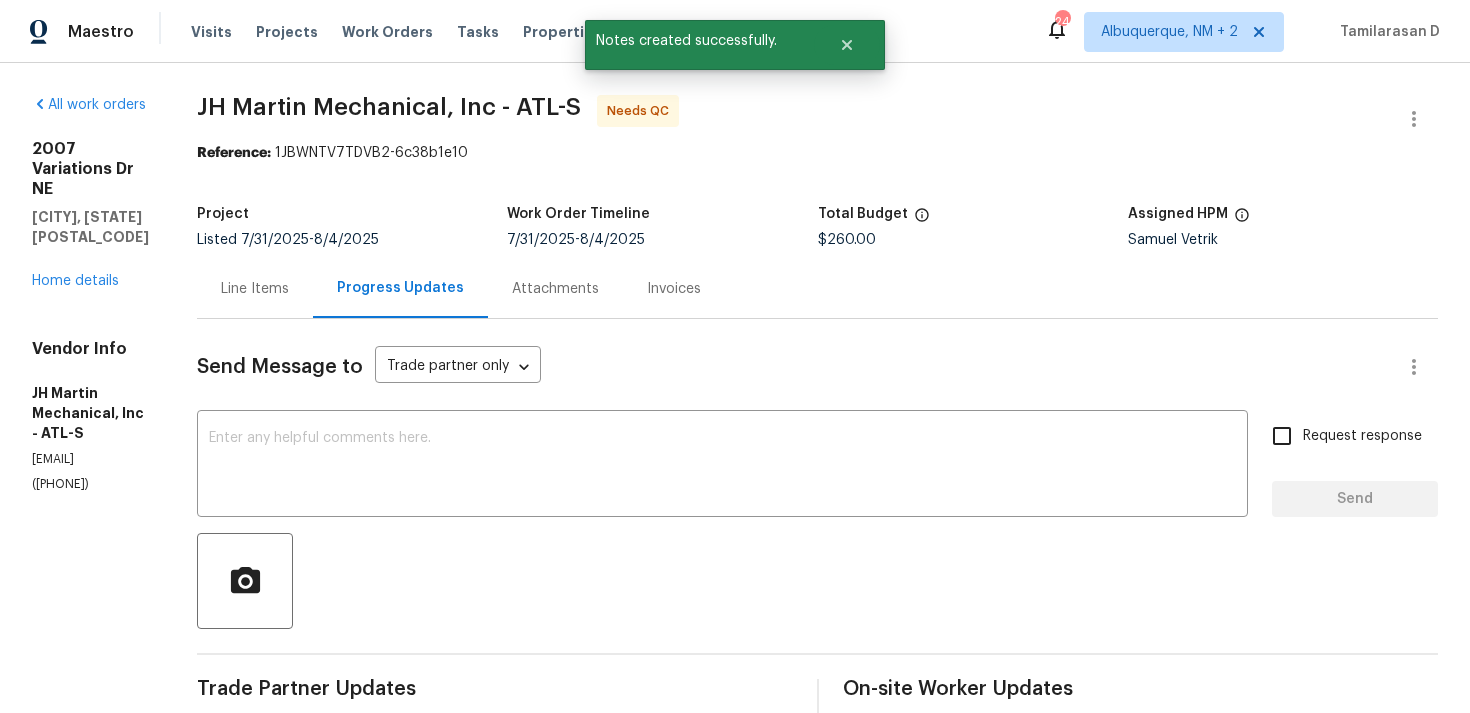 click on "Line Items" at bounding box center [255, 289] 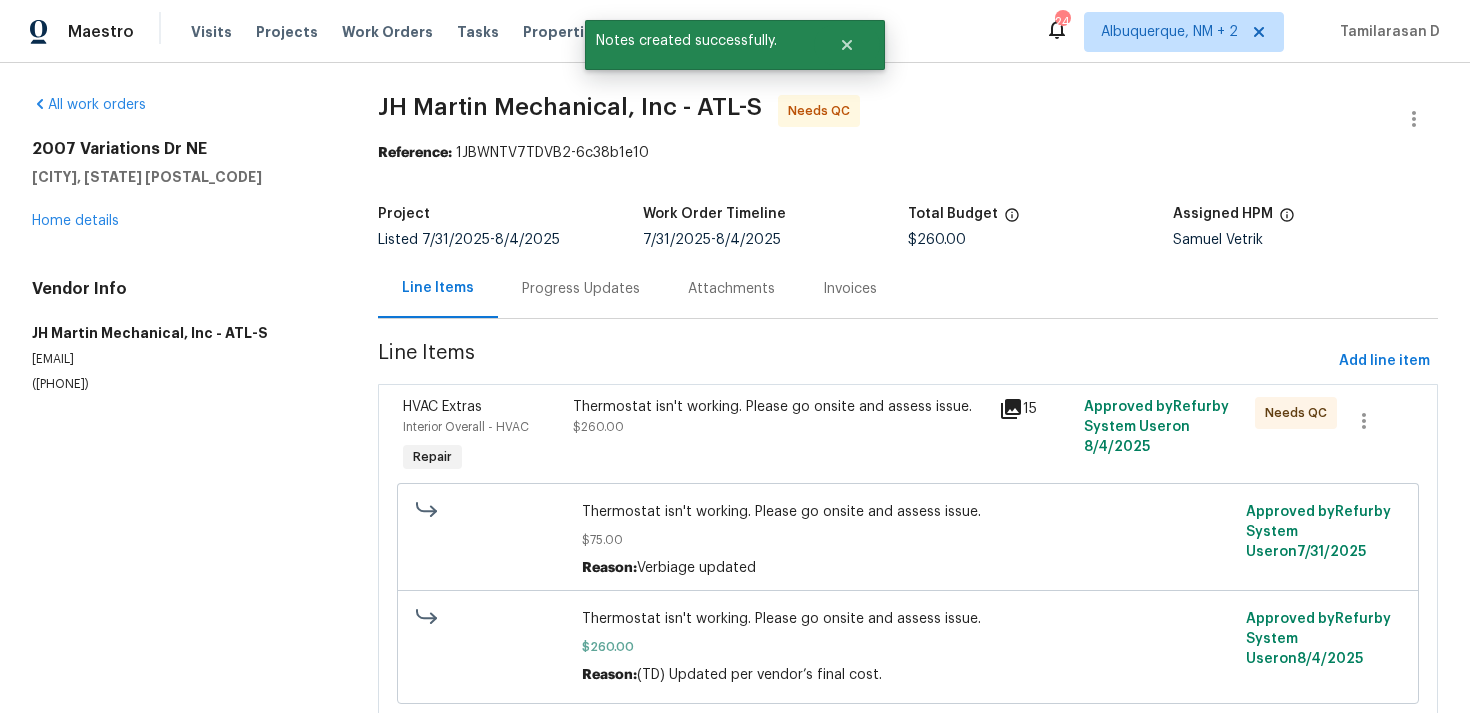 click on "Progress Updates" at bounding box center [581, 288] 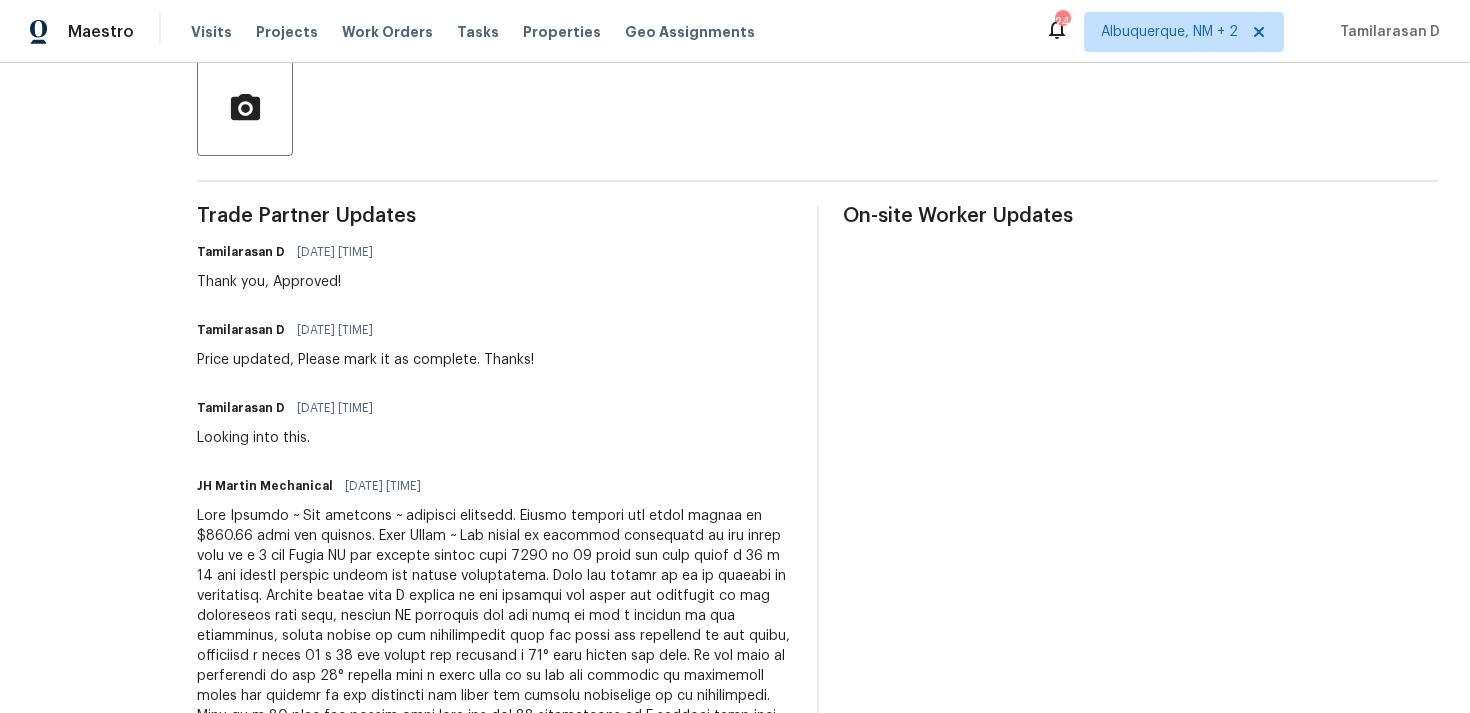 scroll, scrollTop: 476, scrollLeft: 0, axis: vertical 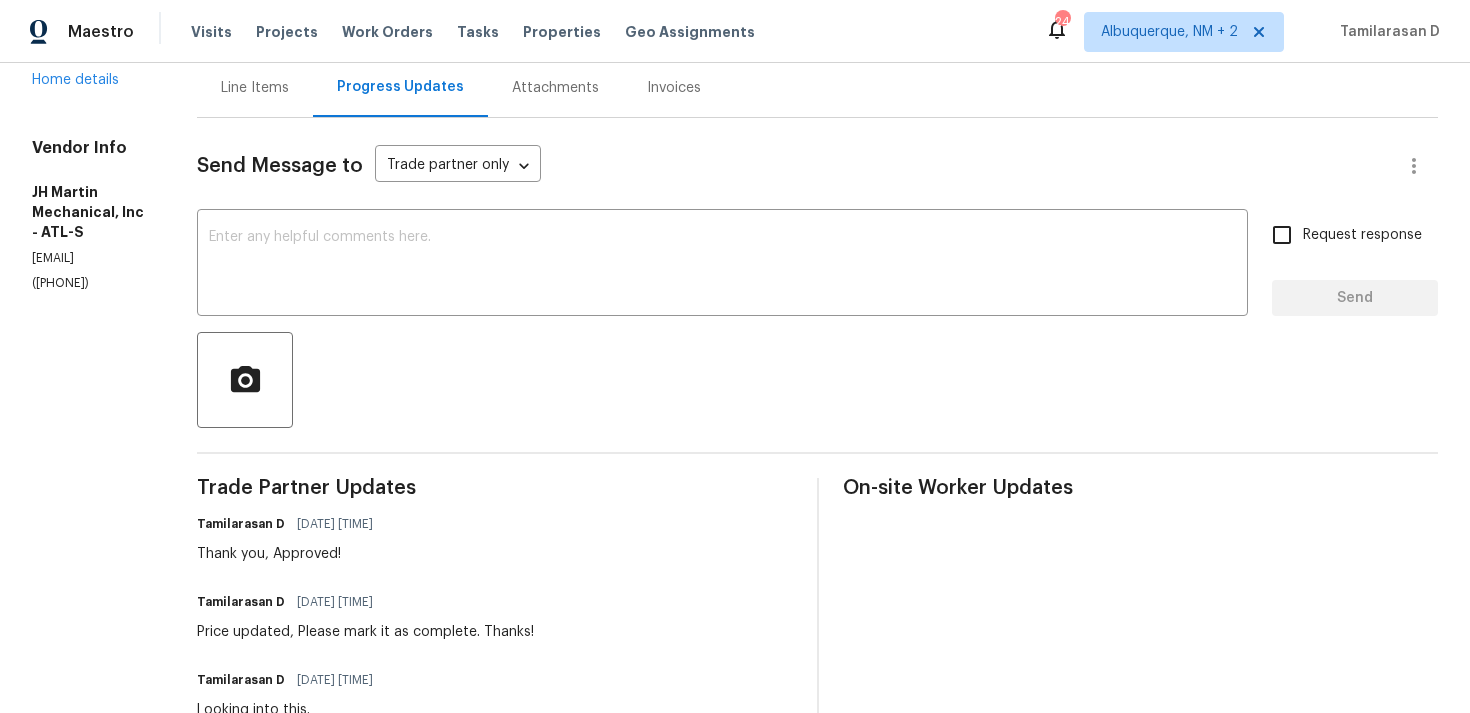 click at bounding box center (817, 380) 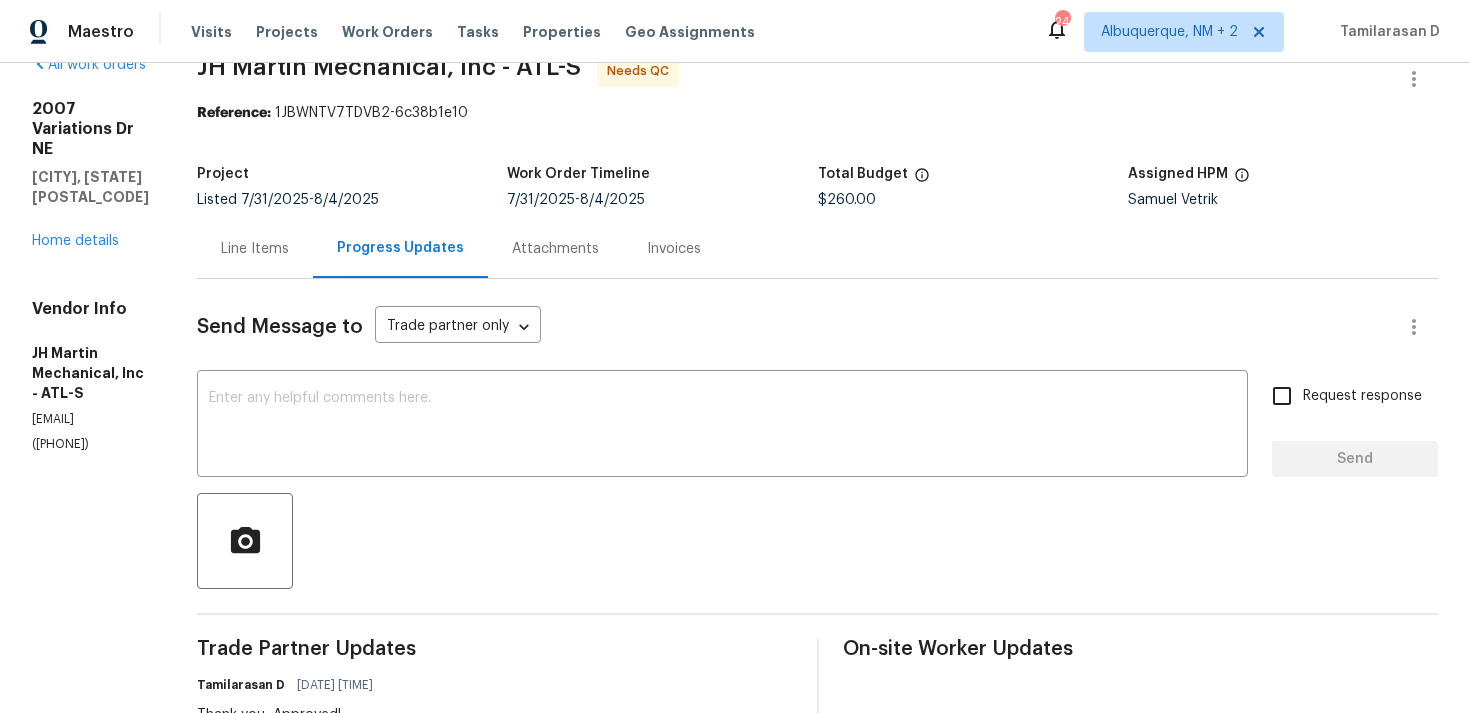 scroll, scrollTop: 0, scrollLeft: 0, axis: both 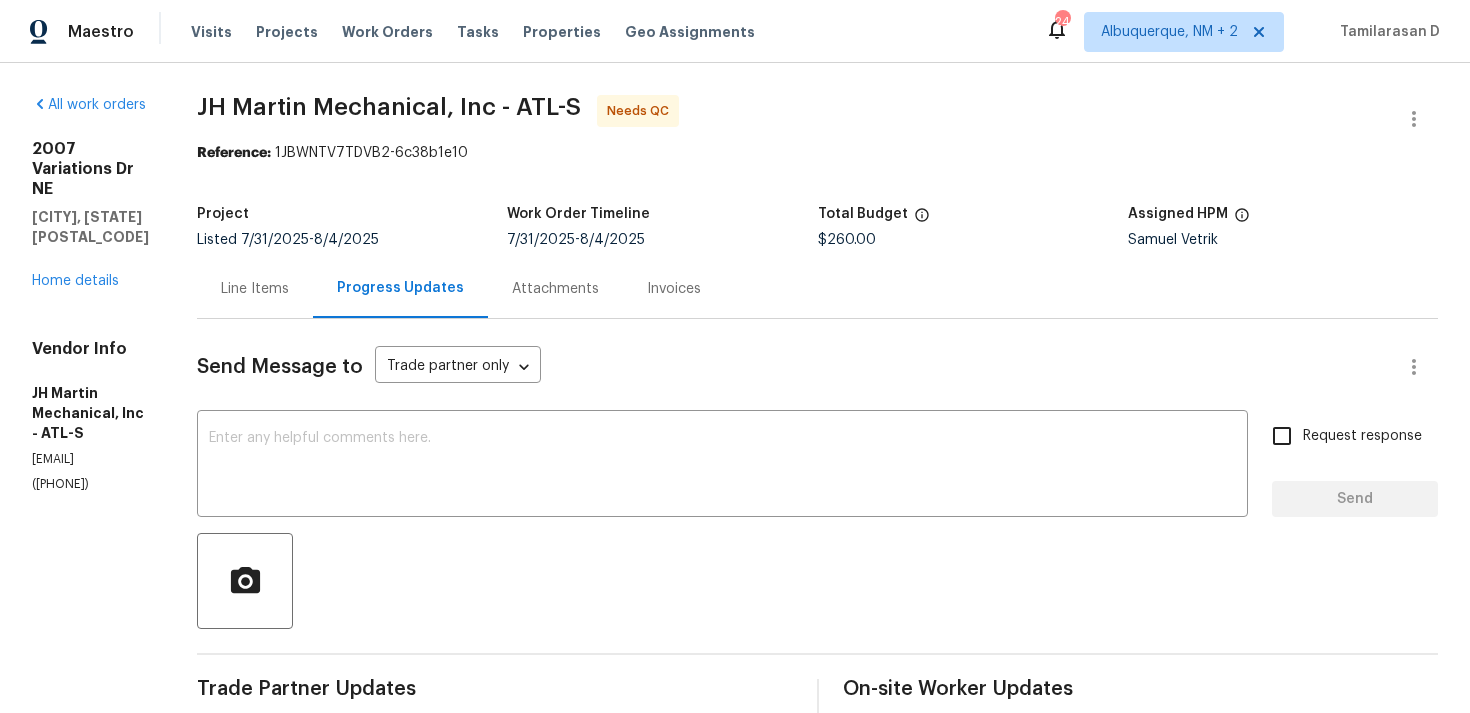click on "Line Items" at bounding box center (255, 288) 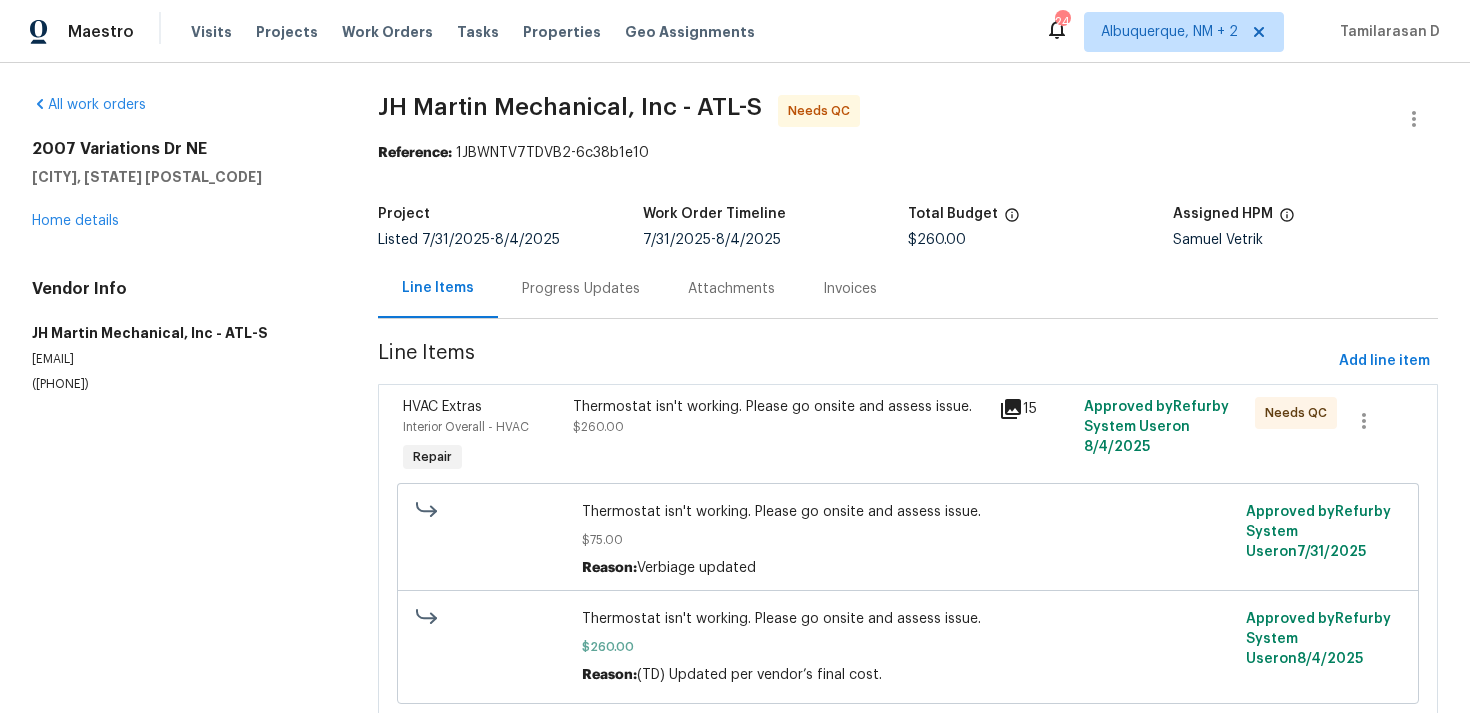 click on "Progress Updates" at bounding box center (581, 288) 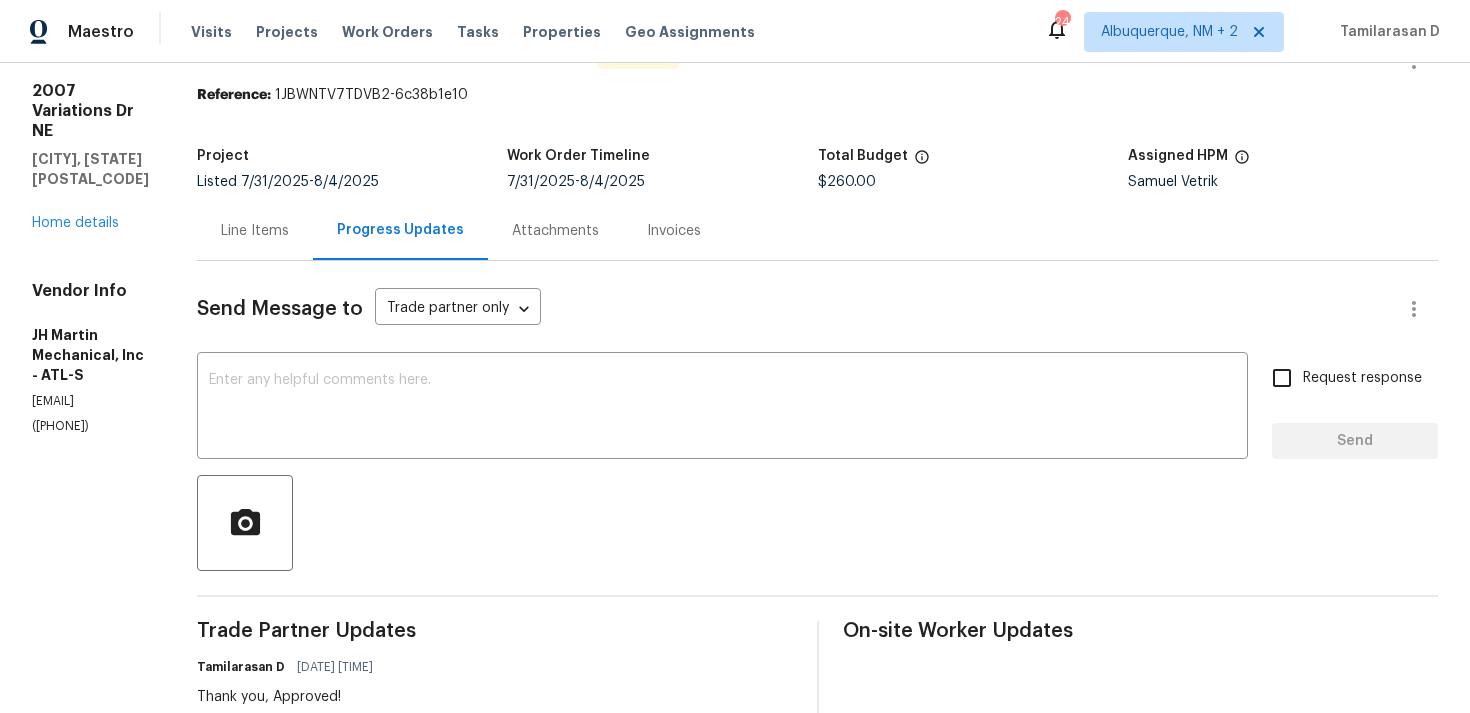 scroll, scrollTop: 0, scrollLeft: 0, axis: both 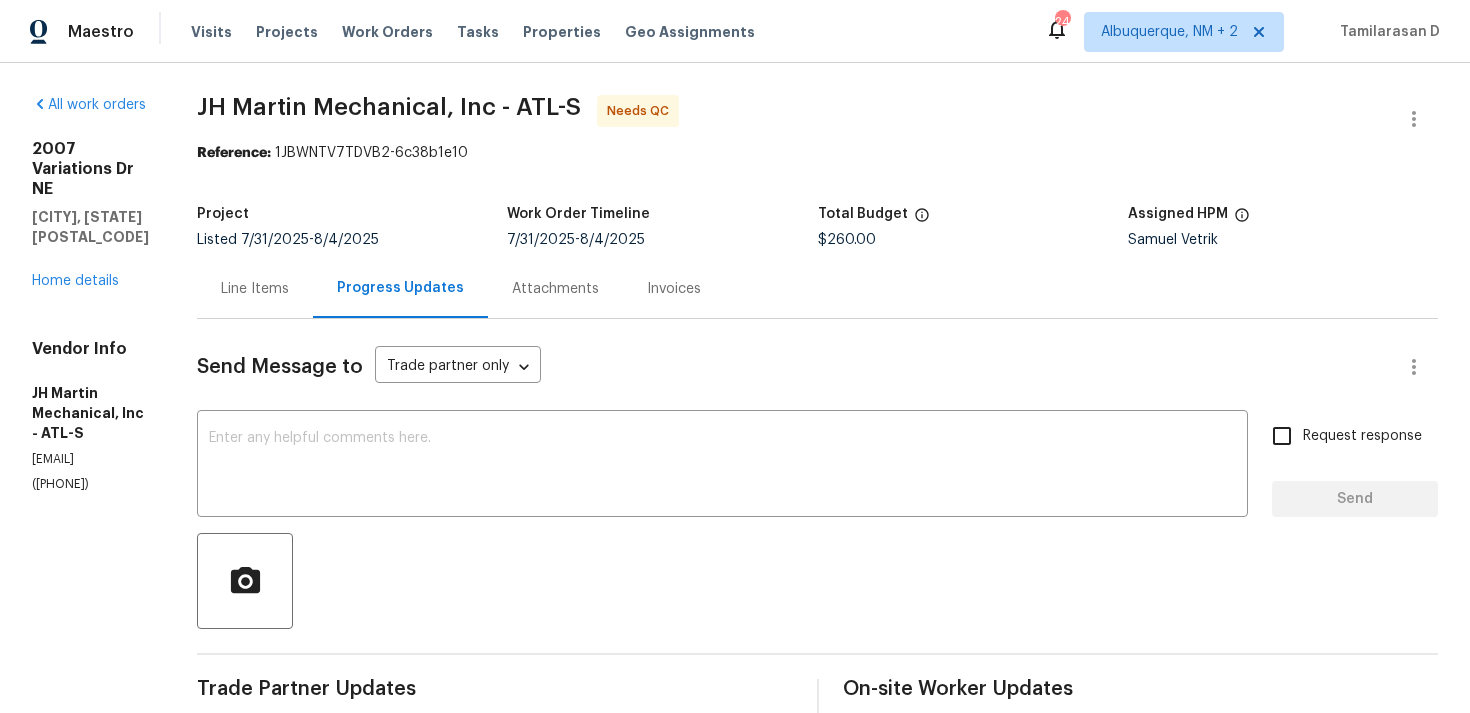 click on "Project Listed   7/31/2025  -  8/4/2025 Work Order Timeline 7/31/2025  -  8/4/2025 Total Budget $260.00 Assigned HPM Samuel Vetrik" at bounding box center (817, 227) 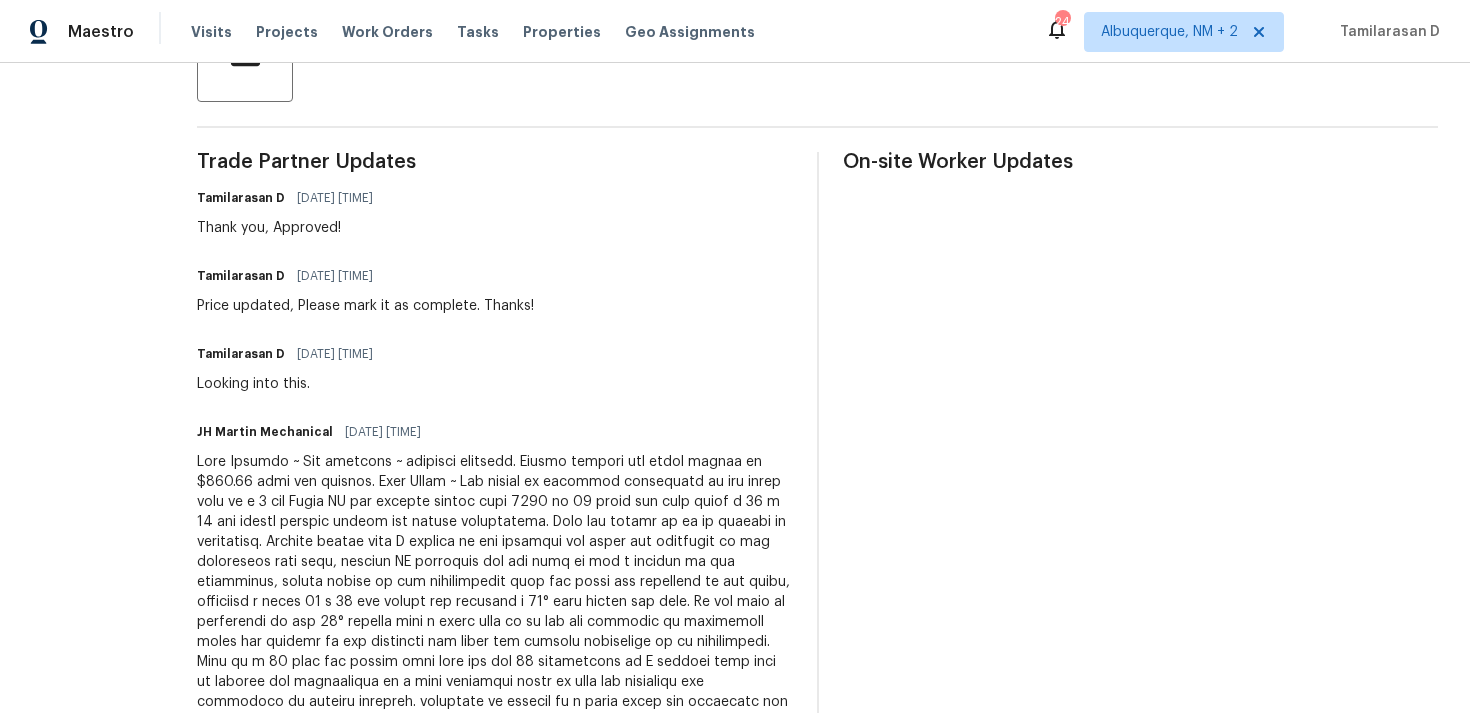 scroll, scrollTop: 0, scrollLeft: 0, axis: both 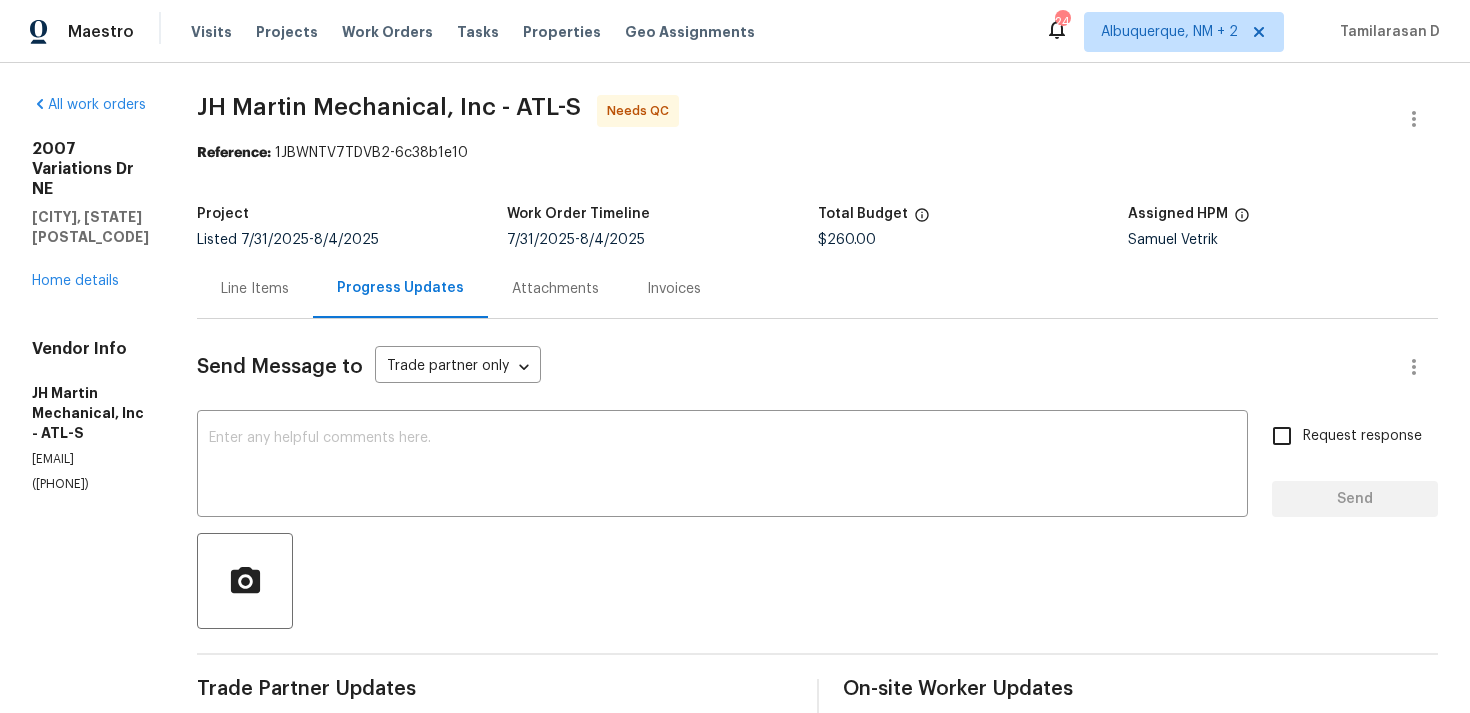 click on "Line Items" at bounding box center [255, 289] 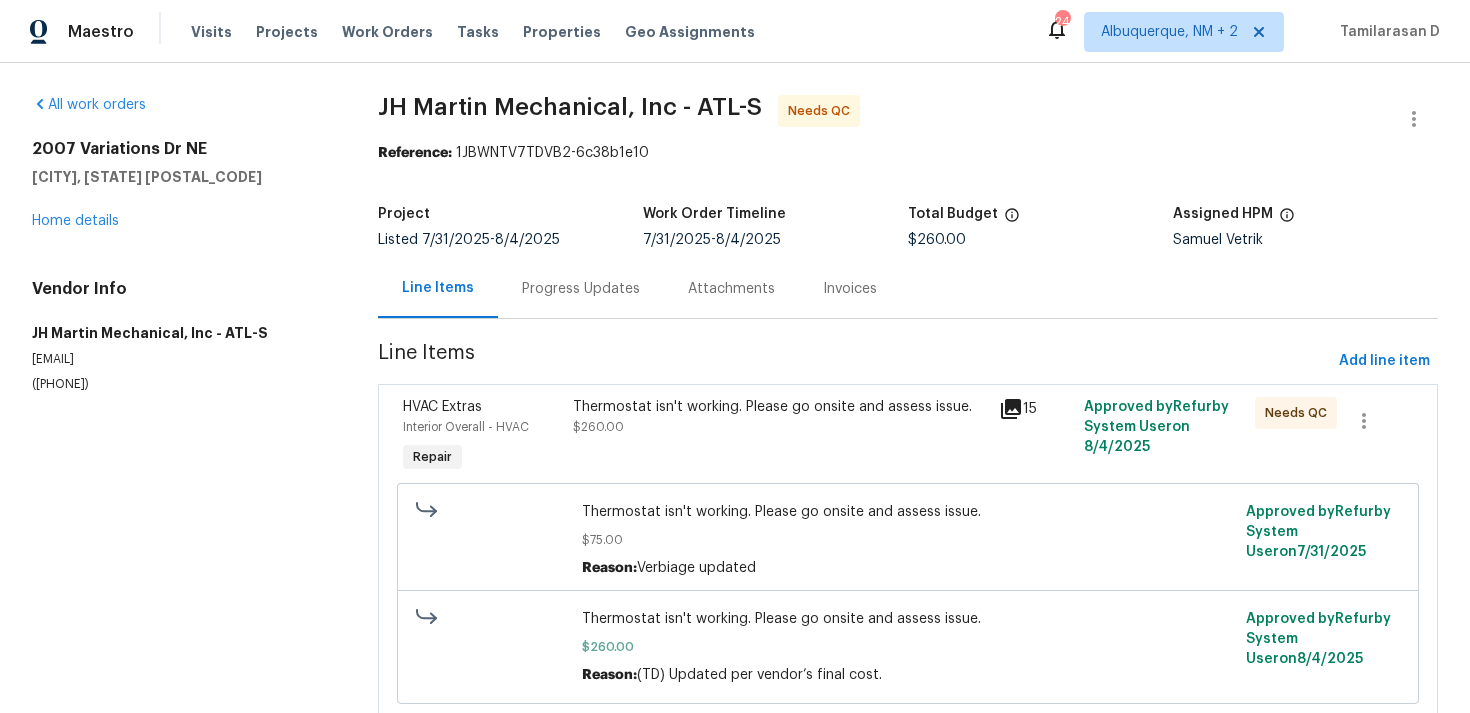 click on "Progress Updates" at bounding box center [581, 288] 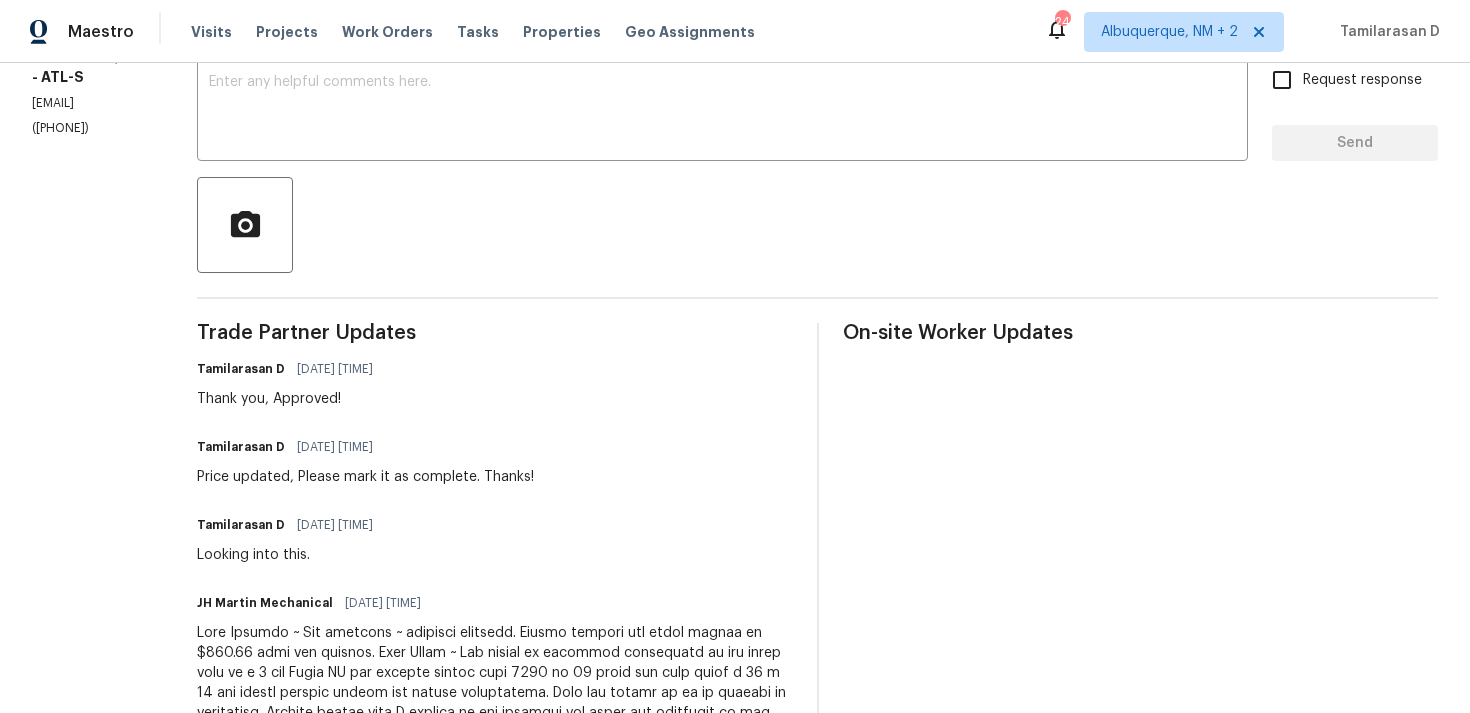 scroll, scrollTop: 0, scrollLeft: 0, axis: both 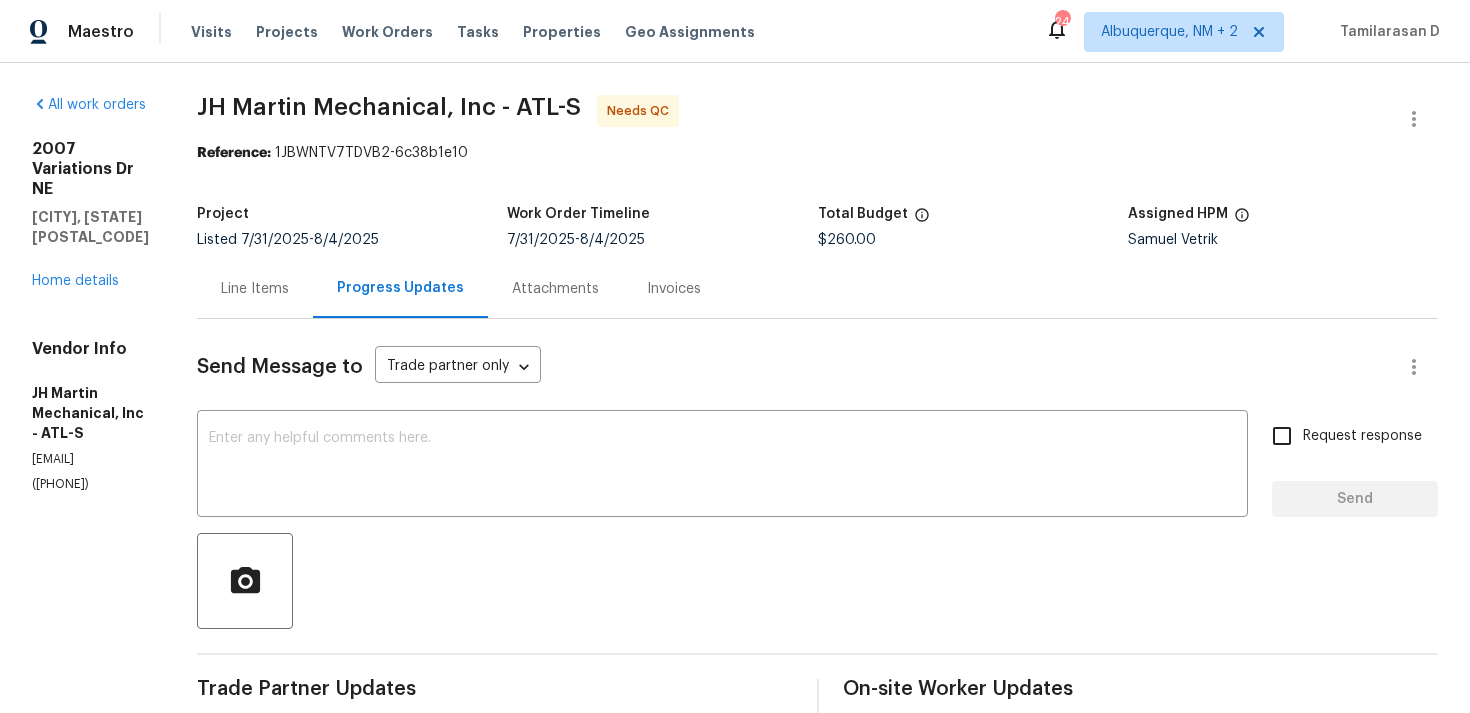 click on "Line Items" at bounding box center (255, 289) 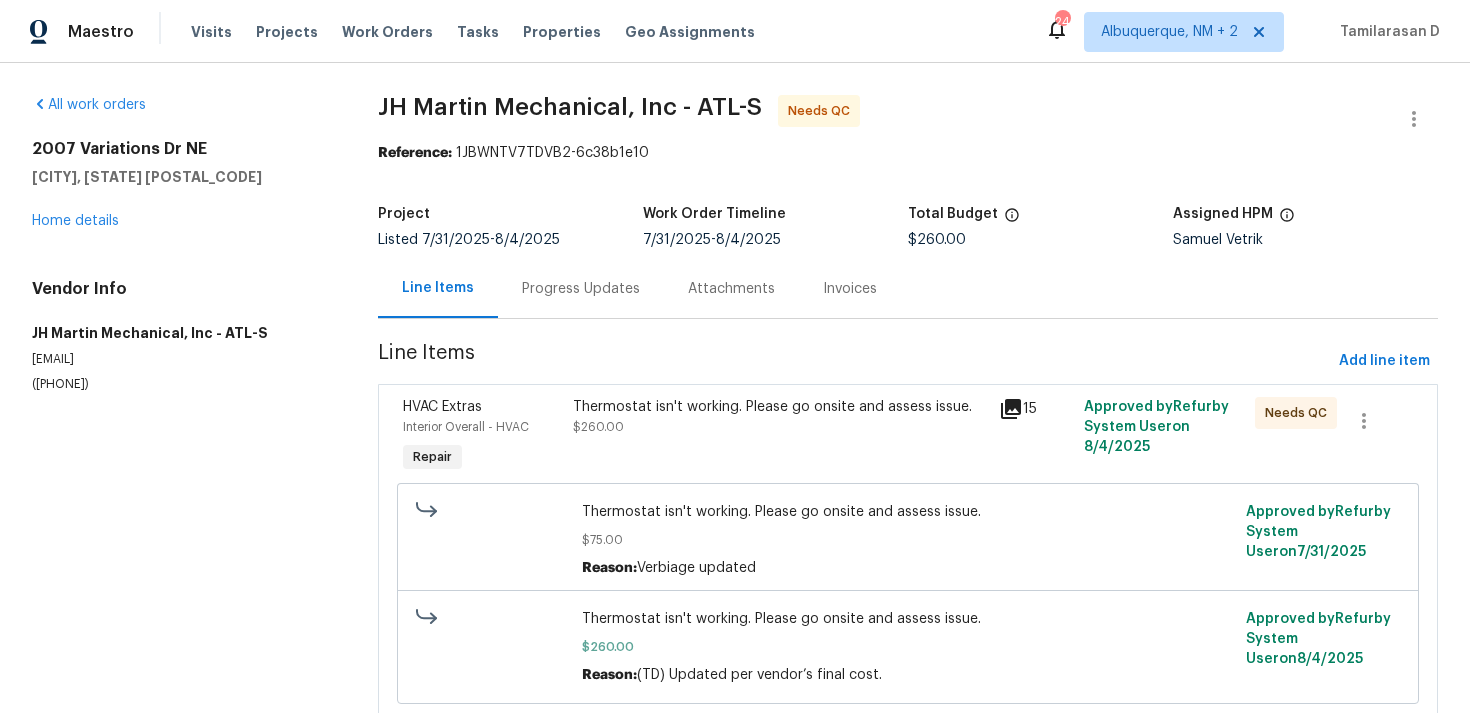 click on "Progress Updates" at bounding box center (581, 288) 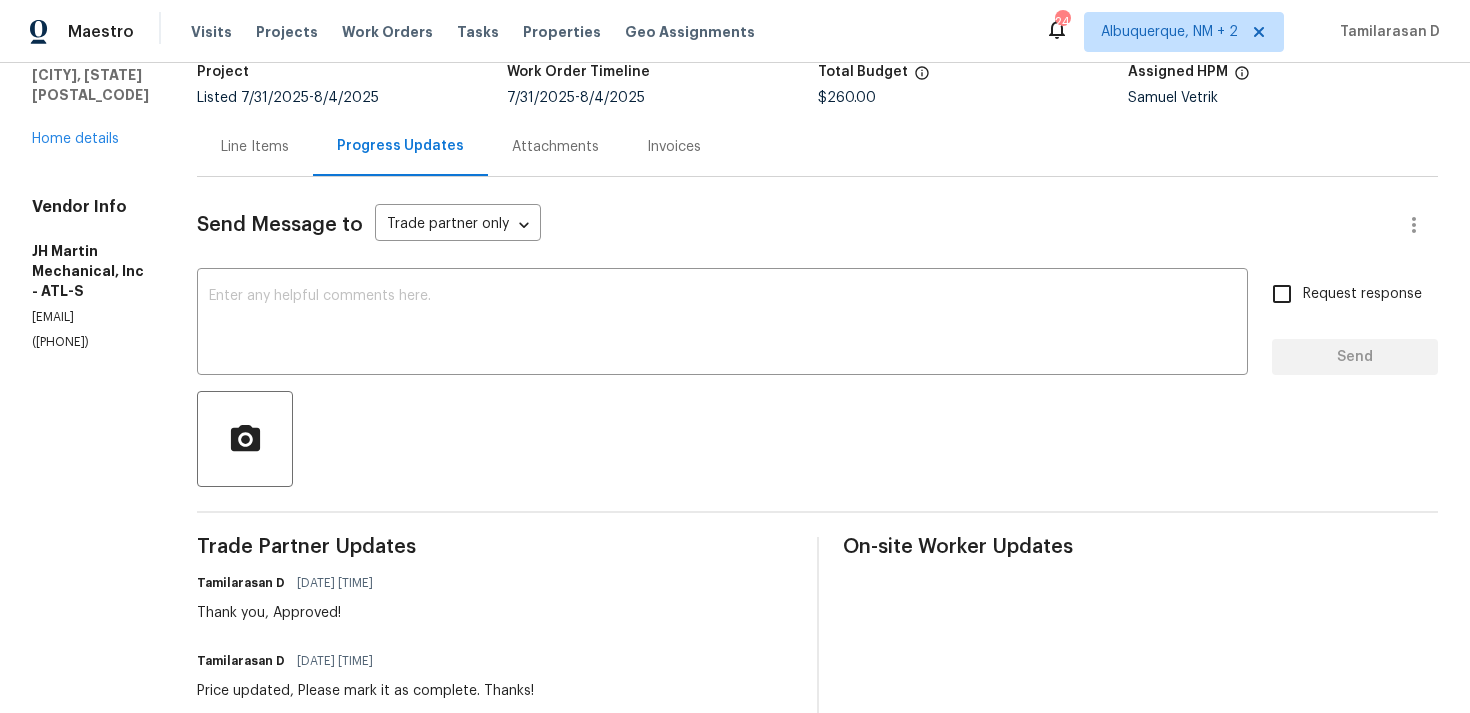 scroll, scrollTop: 0, scrollLeft: 0, axis: both 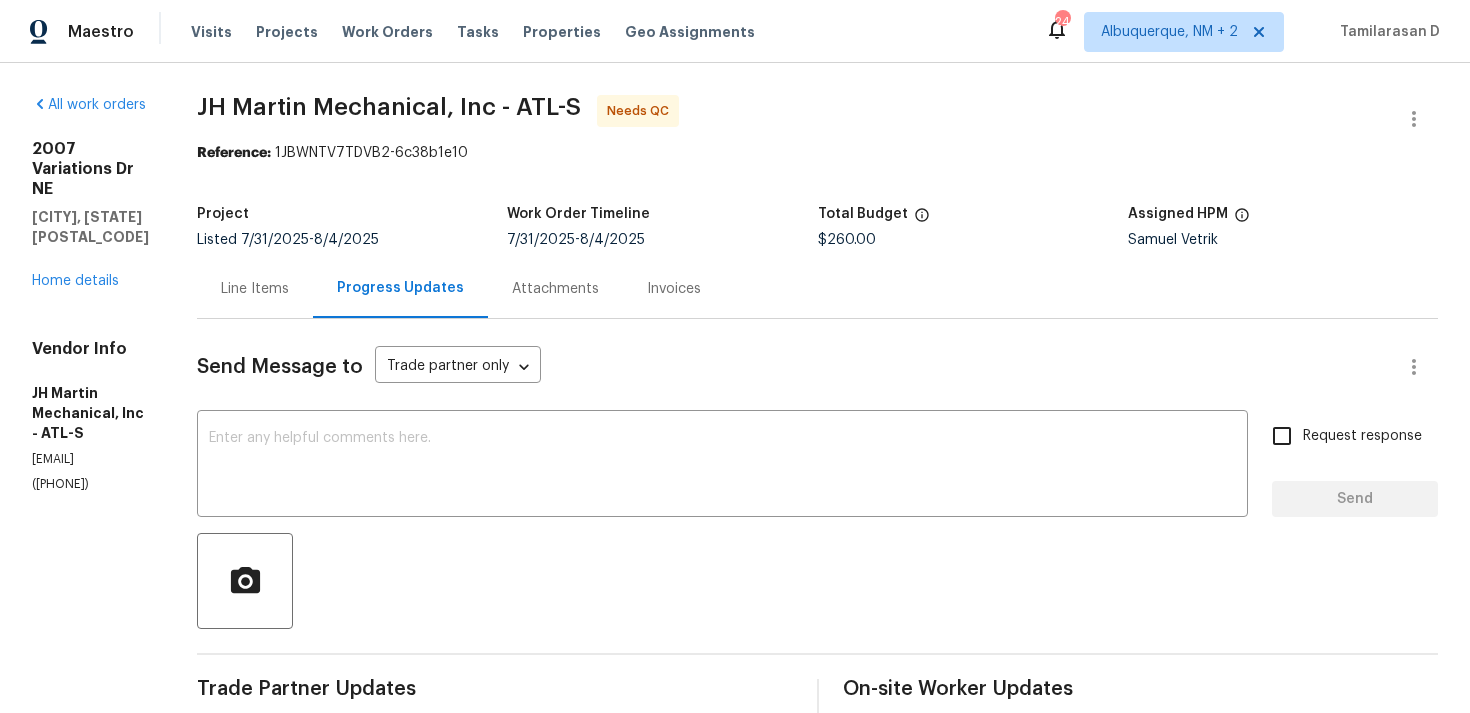 click on "Line Items" at bounding box center (255, 289) 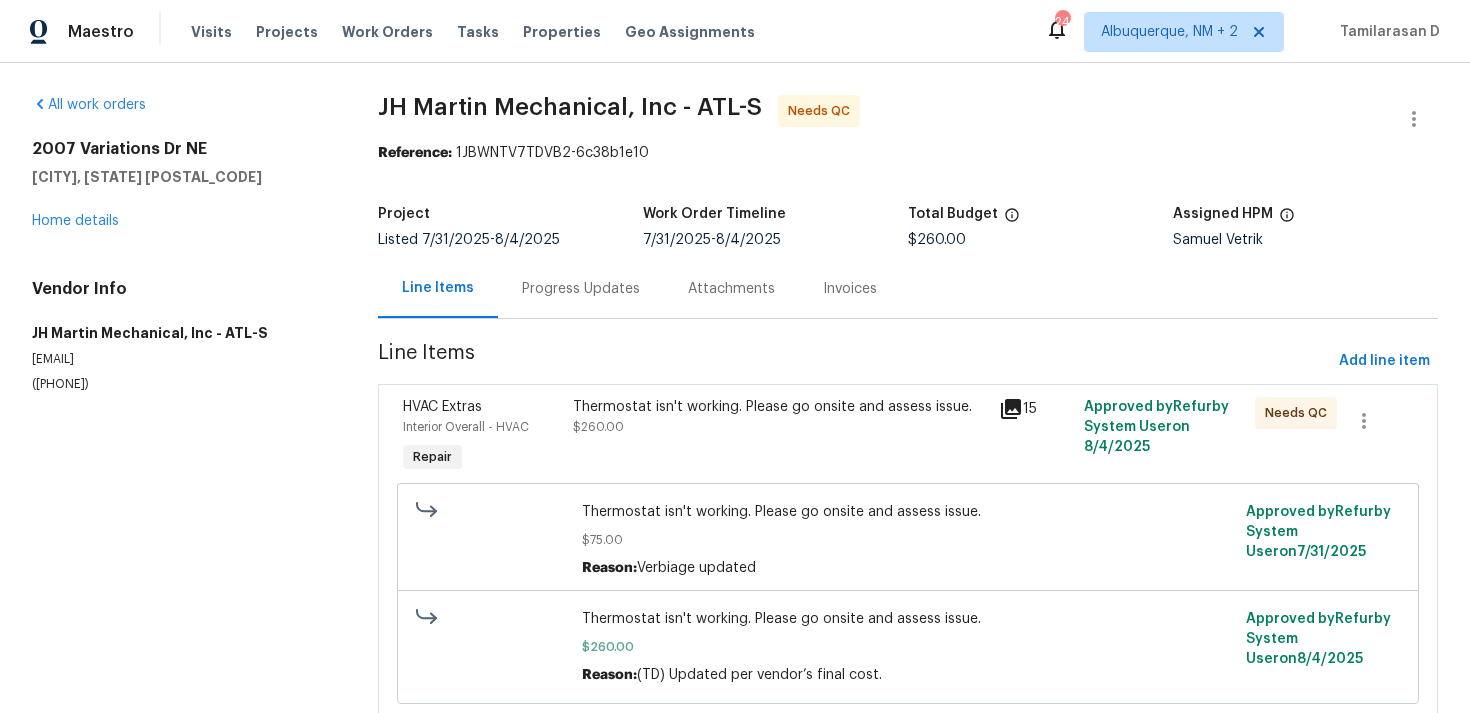 click on "Thermostat isn't working. Please go onsite and assess issue." at bounding box center [780, 407] 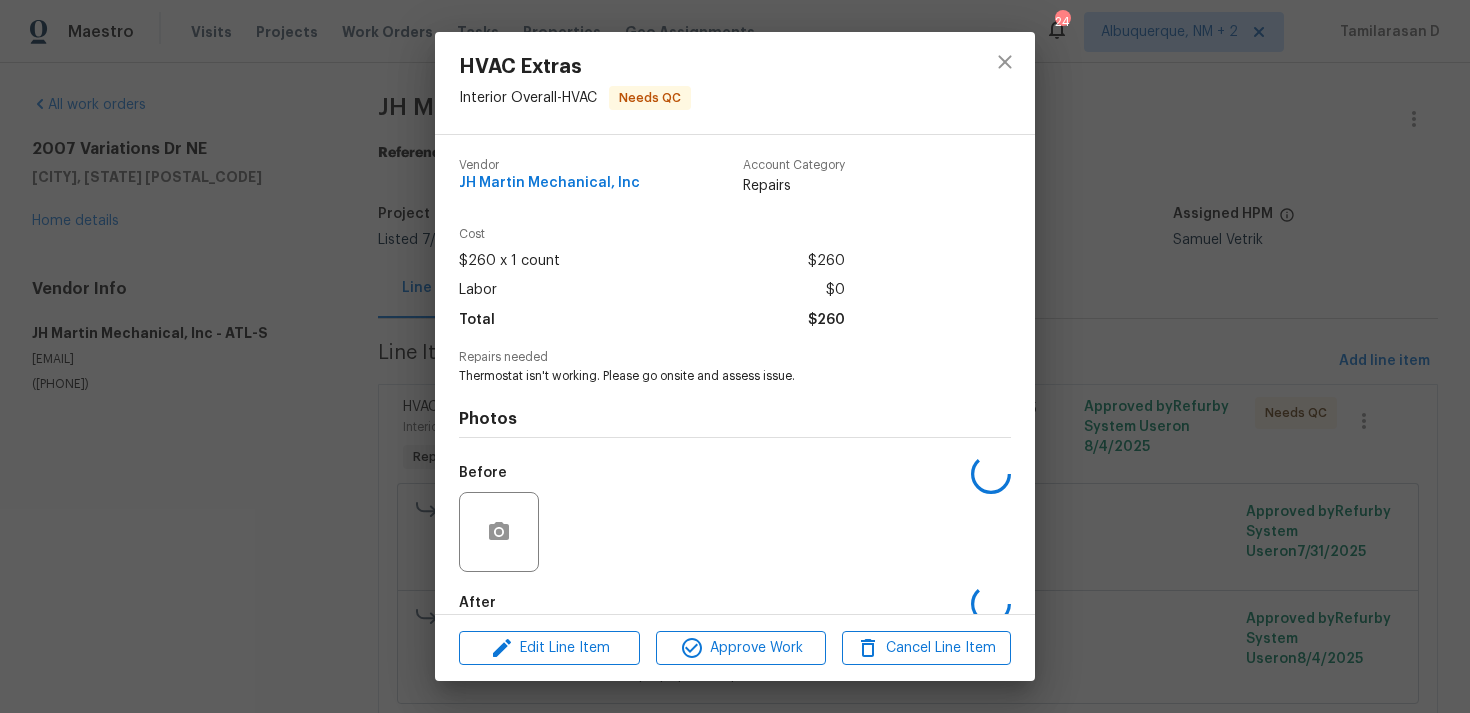 scroll, scrollTop: 108, scrollLeft: 0, axis: vertical 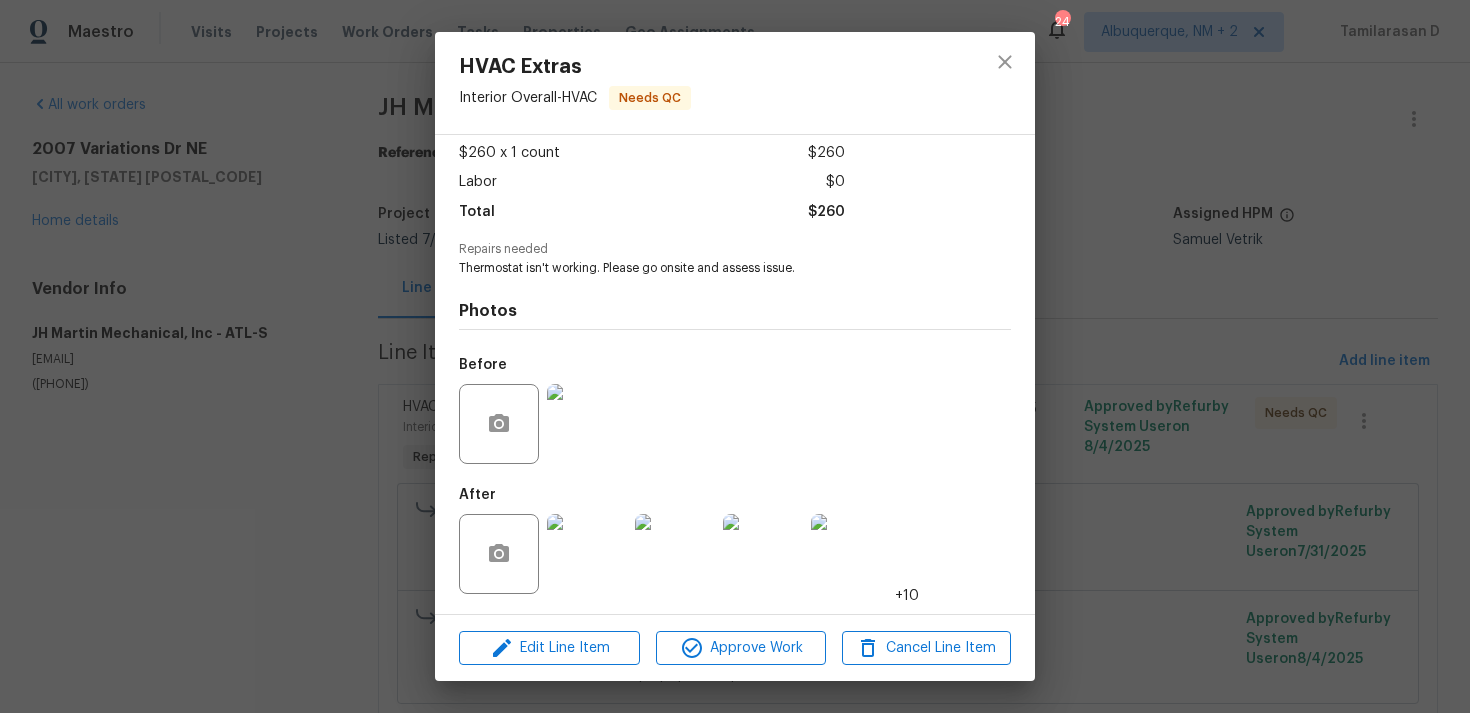 click at bounding box center [587, 554] 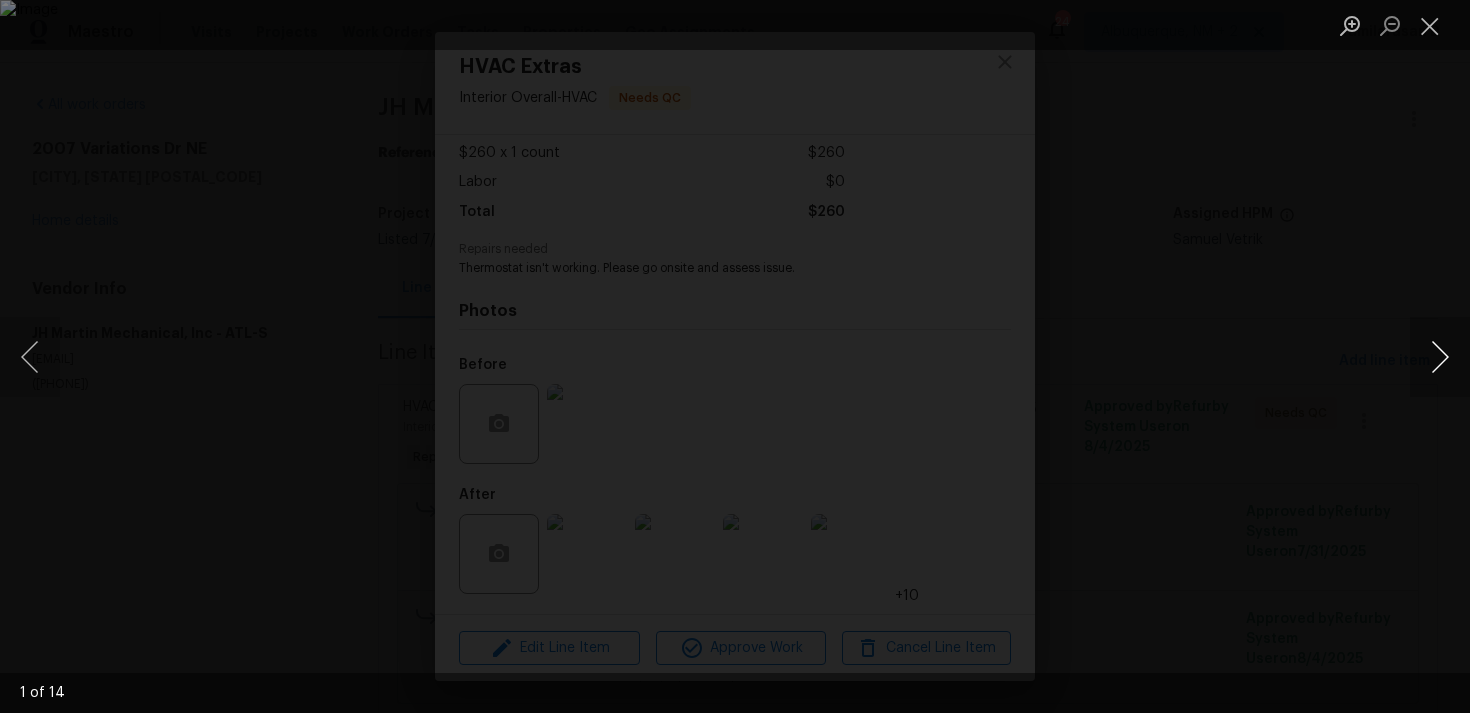 click at bounding box center [1440, 357] 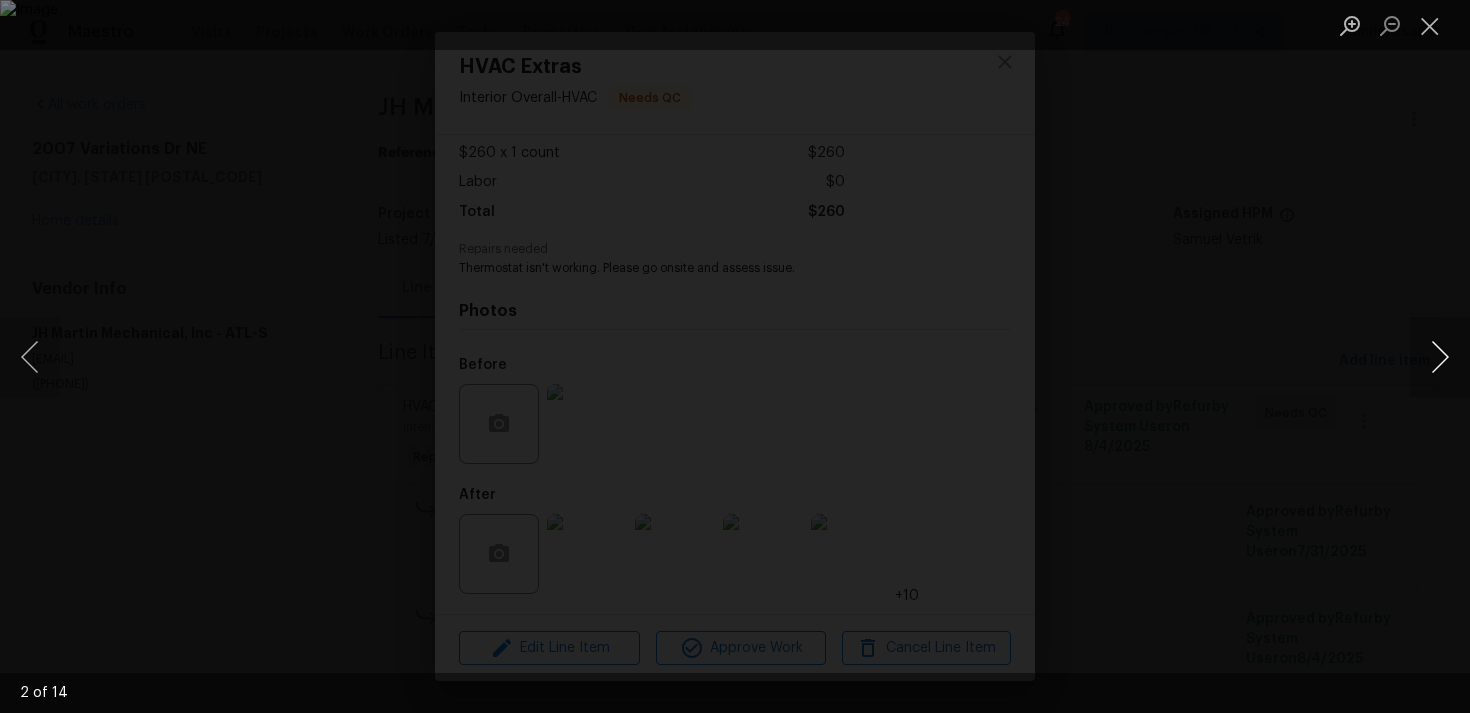 click at bounding box center (1440, 357) 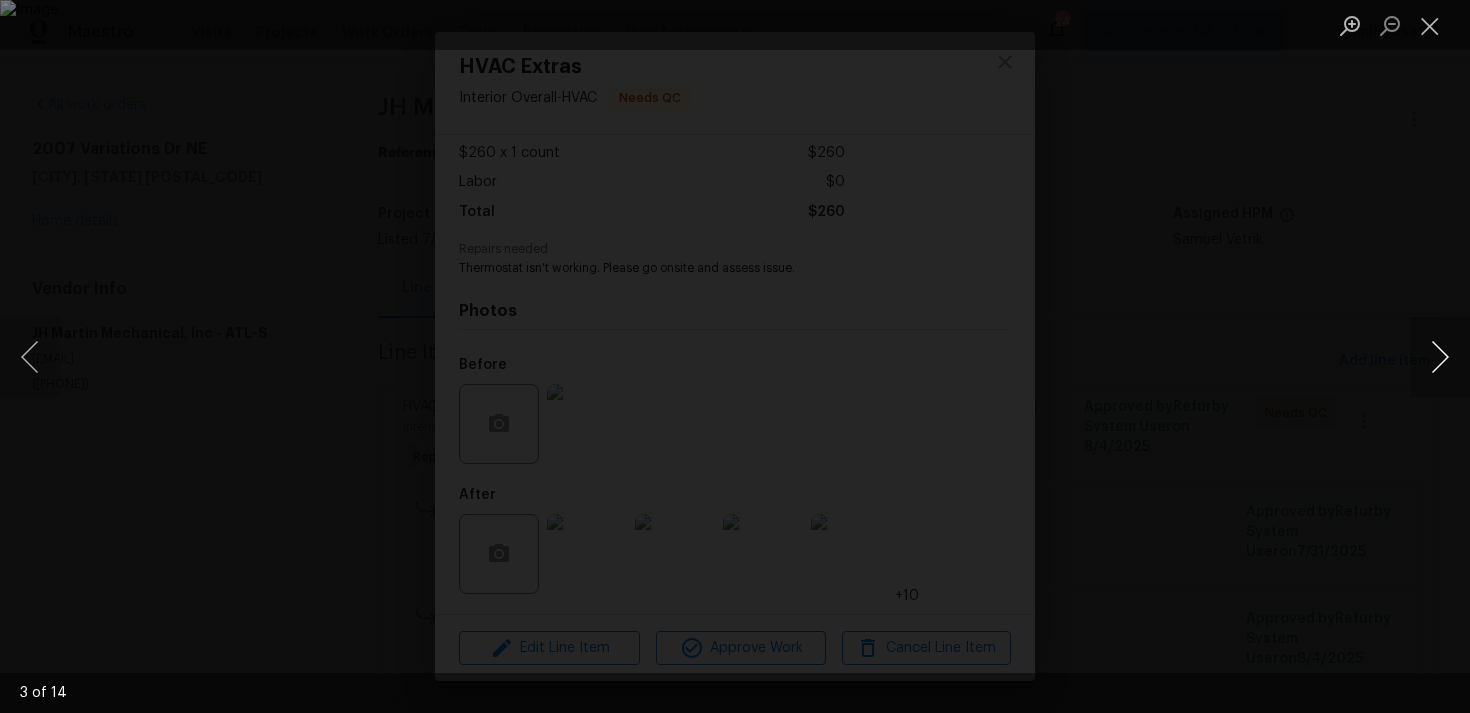 click at bounding box center (1440, 357) 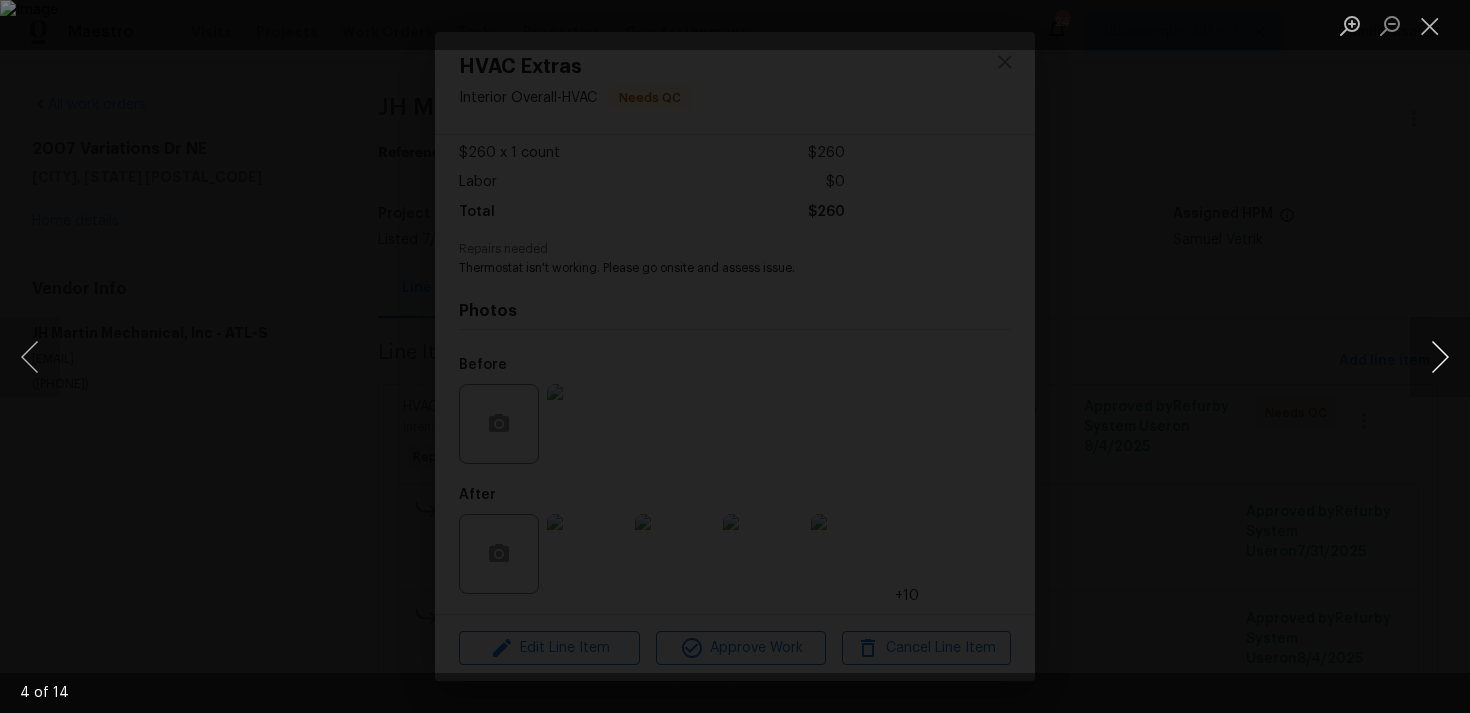click at bounding box center (1440, 357) 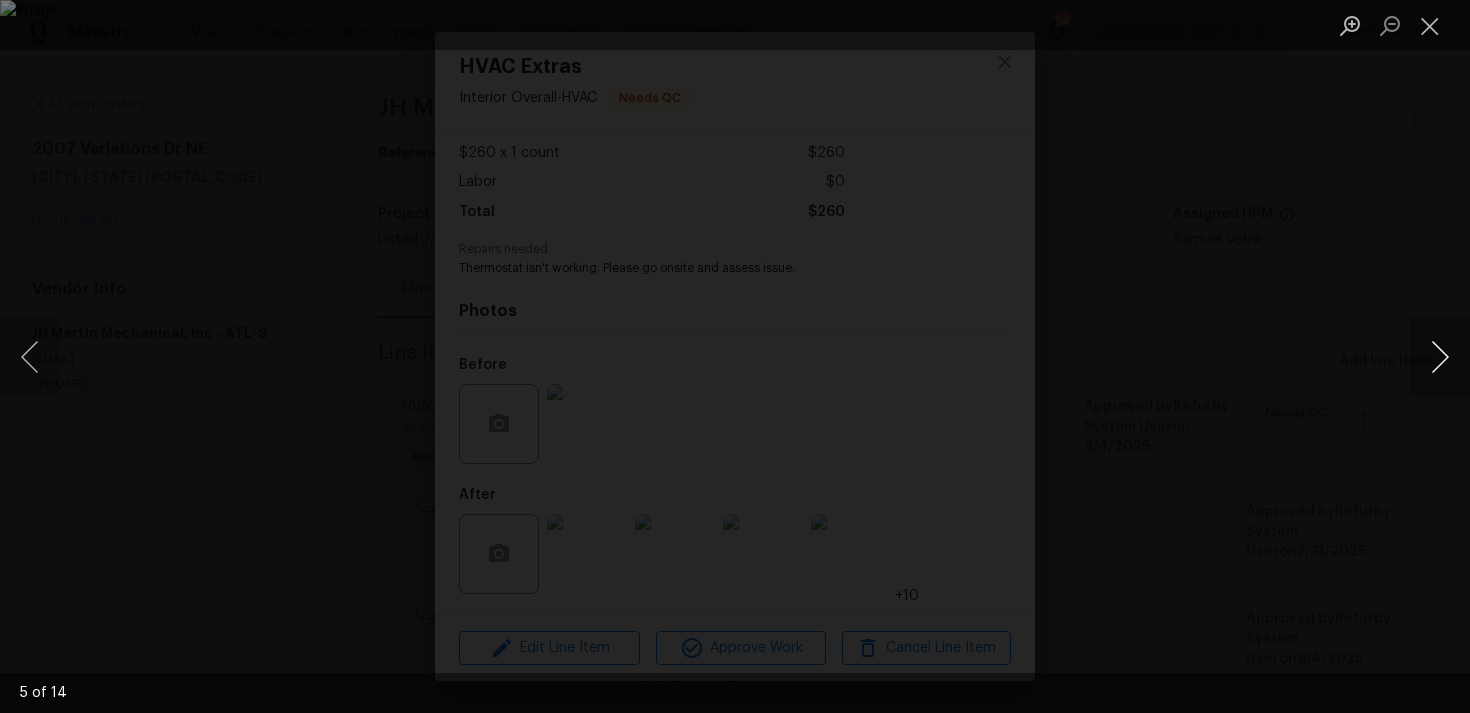 click at bounding box center (1440, 357) 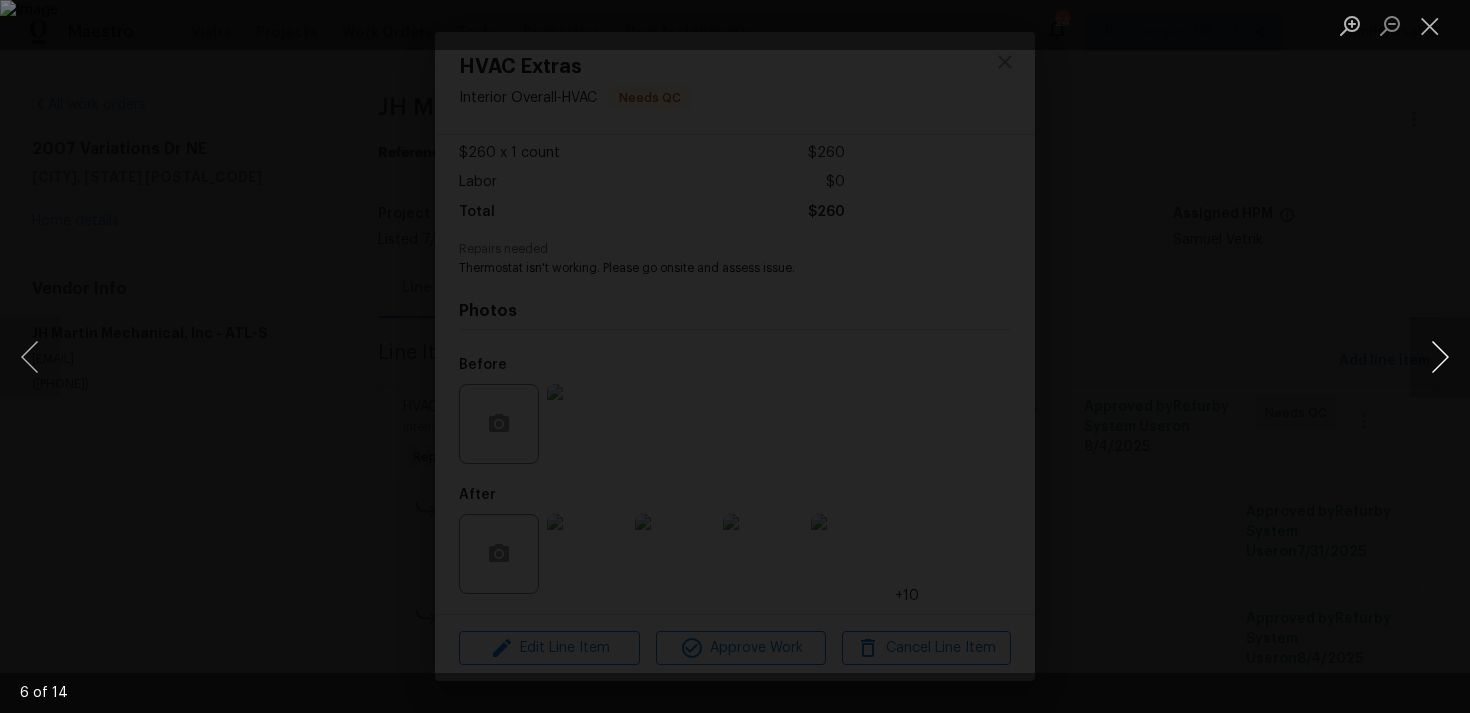 click at bounding box center [1440, 357] 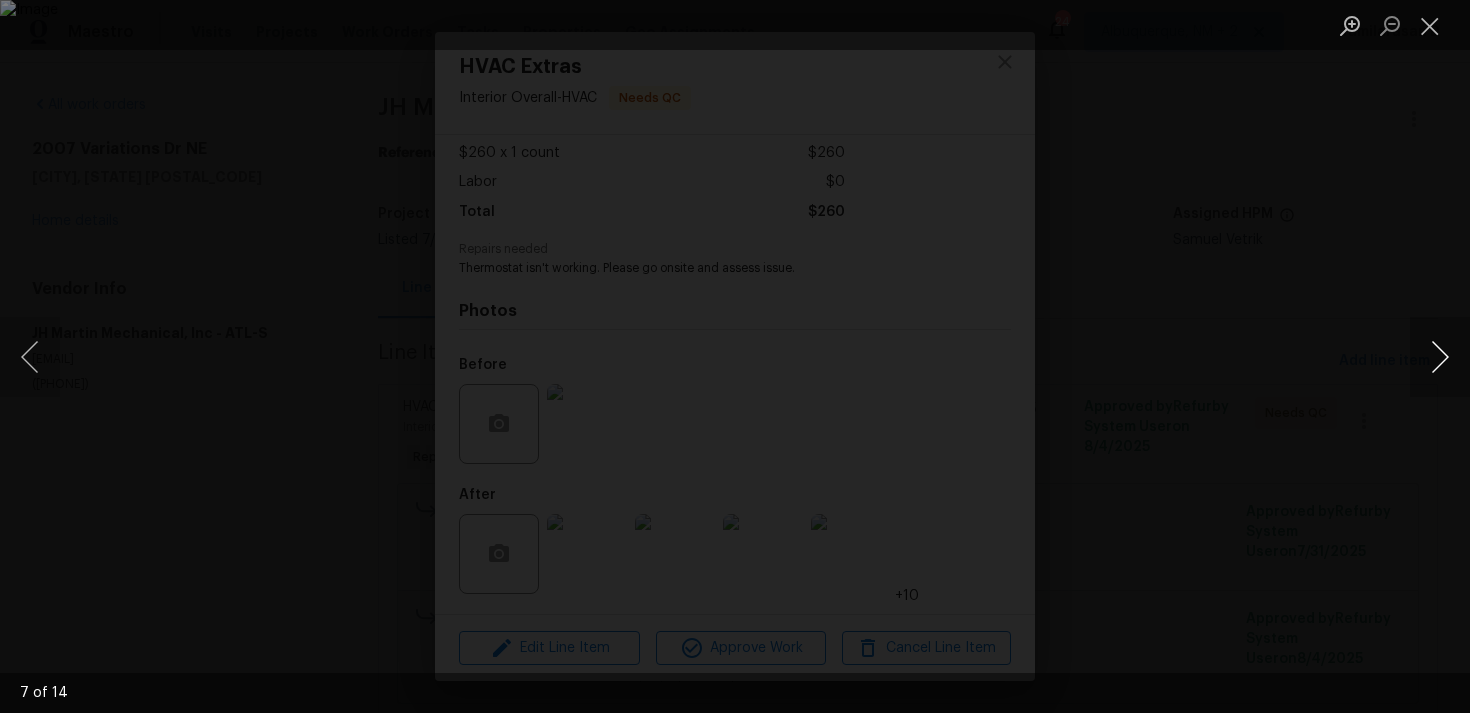 click at bounding box center (1440, 357) 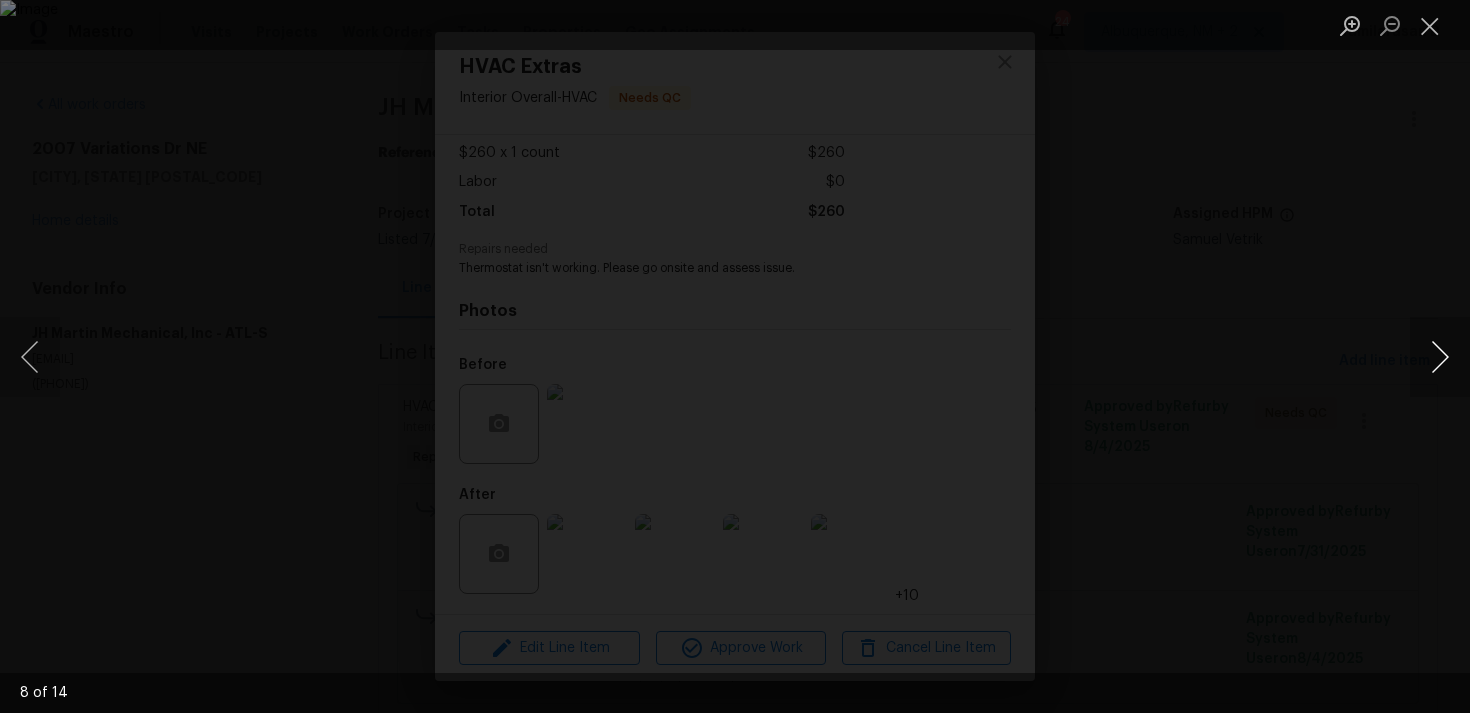 click at bounding box center [1440, 357] 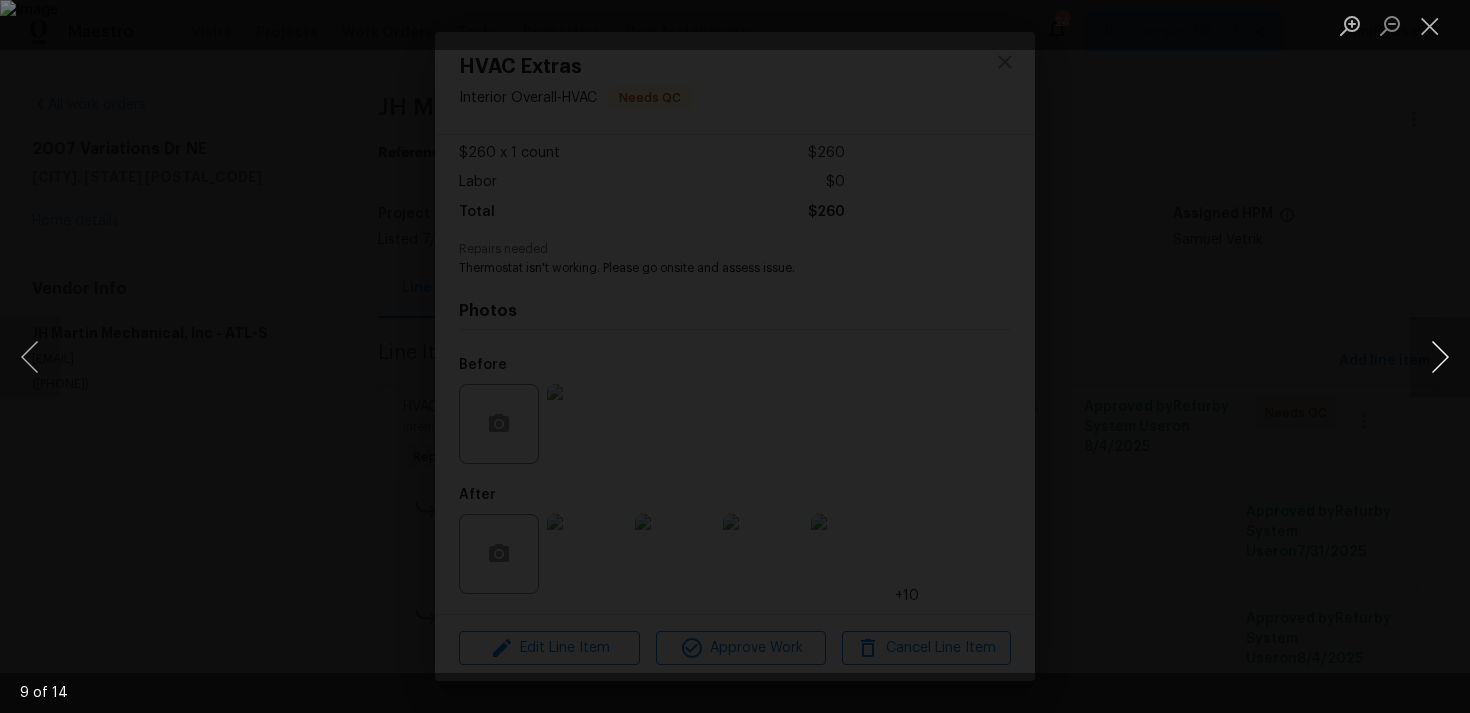 click at bounding box center [1440, 357] 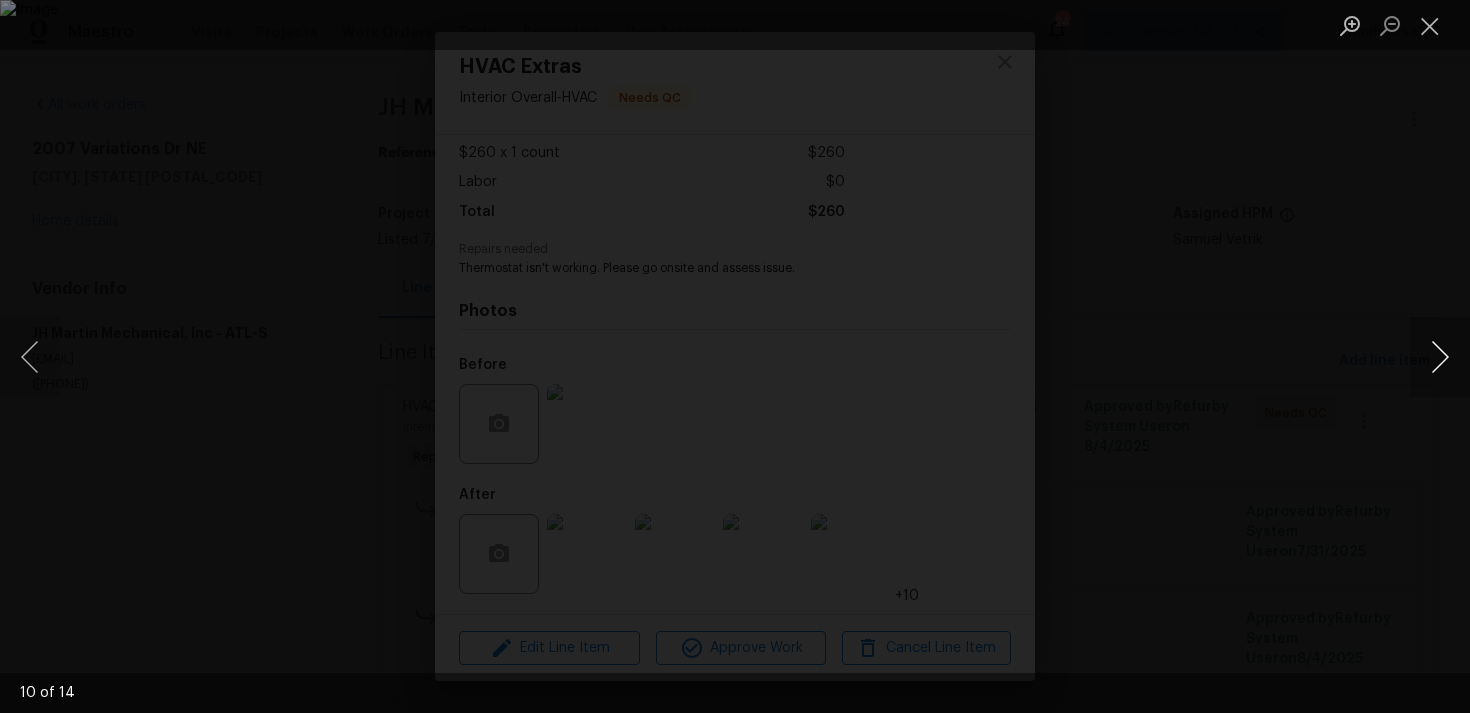 click at bounding box center [1440, 357] 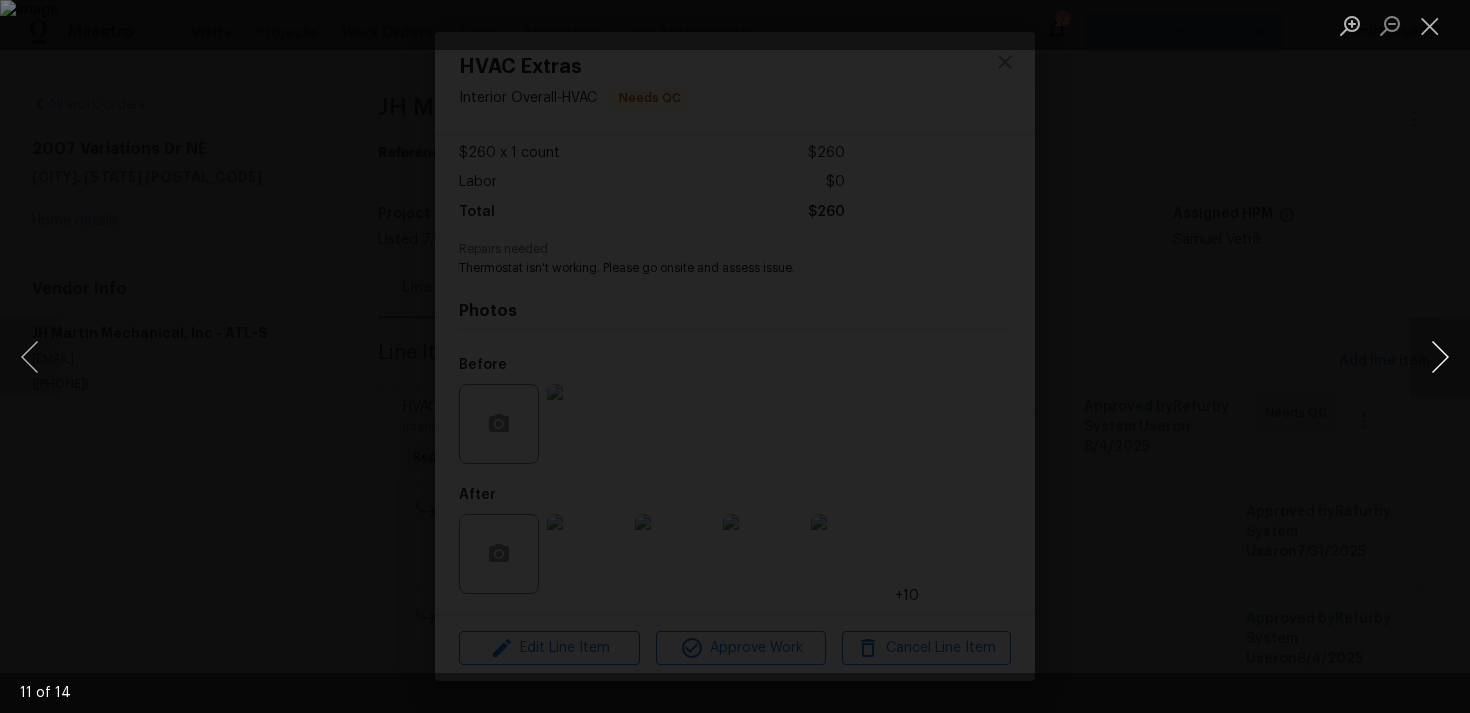 click at bounding box center [1440, 357] 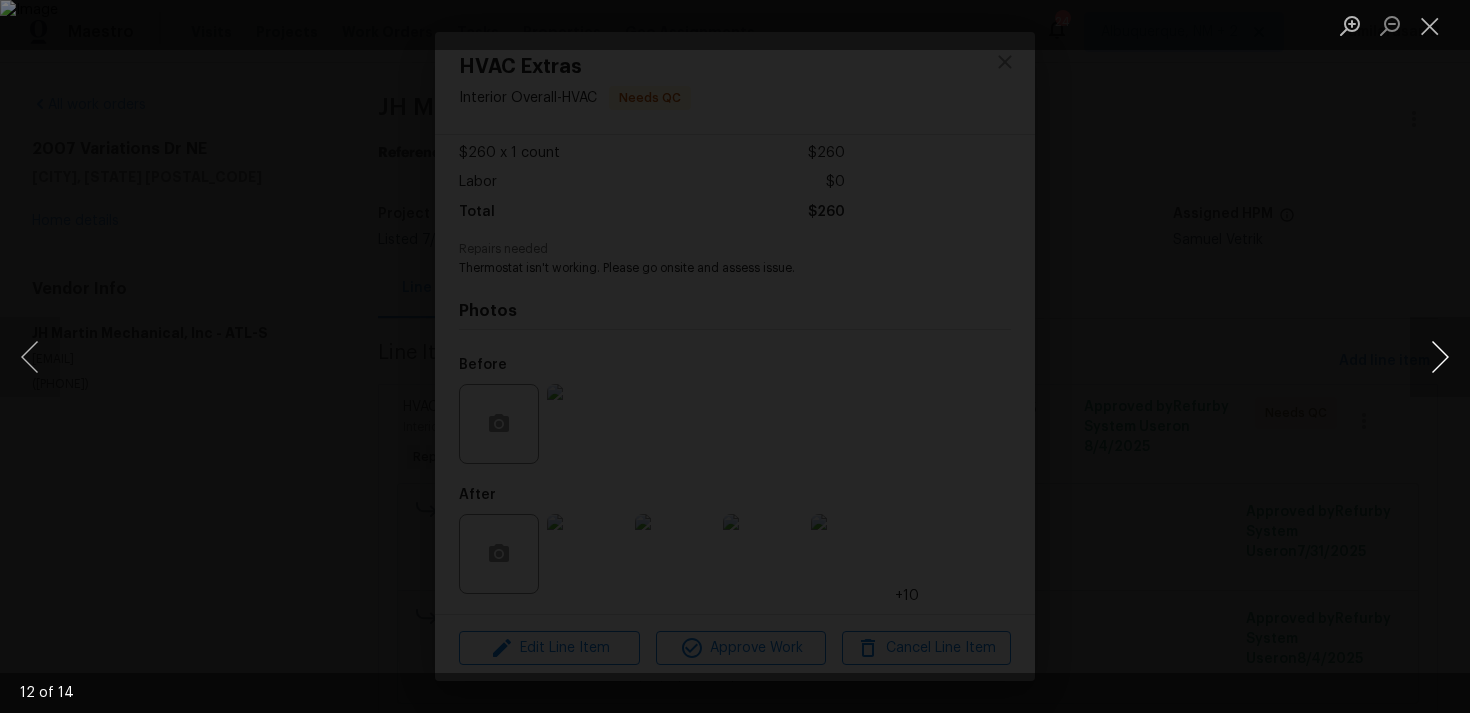 click at bounding box center (1440, 357) 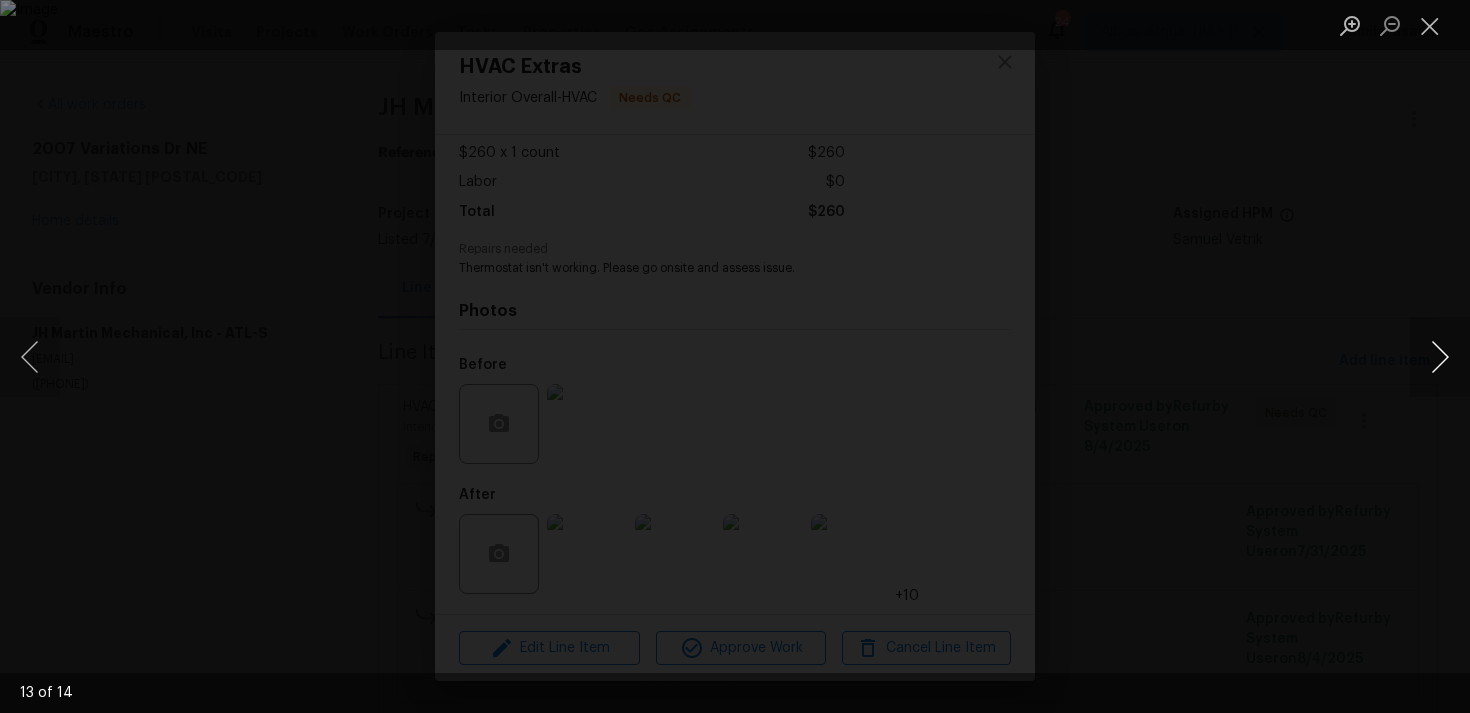 click at bounding box center (1440, 357) 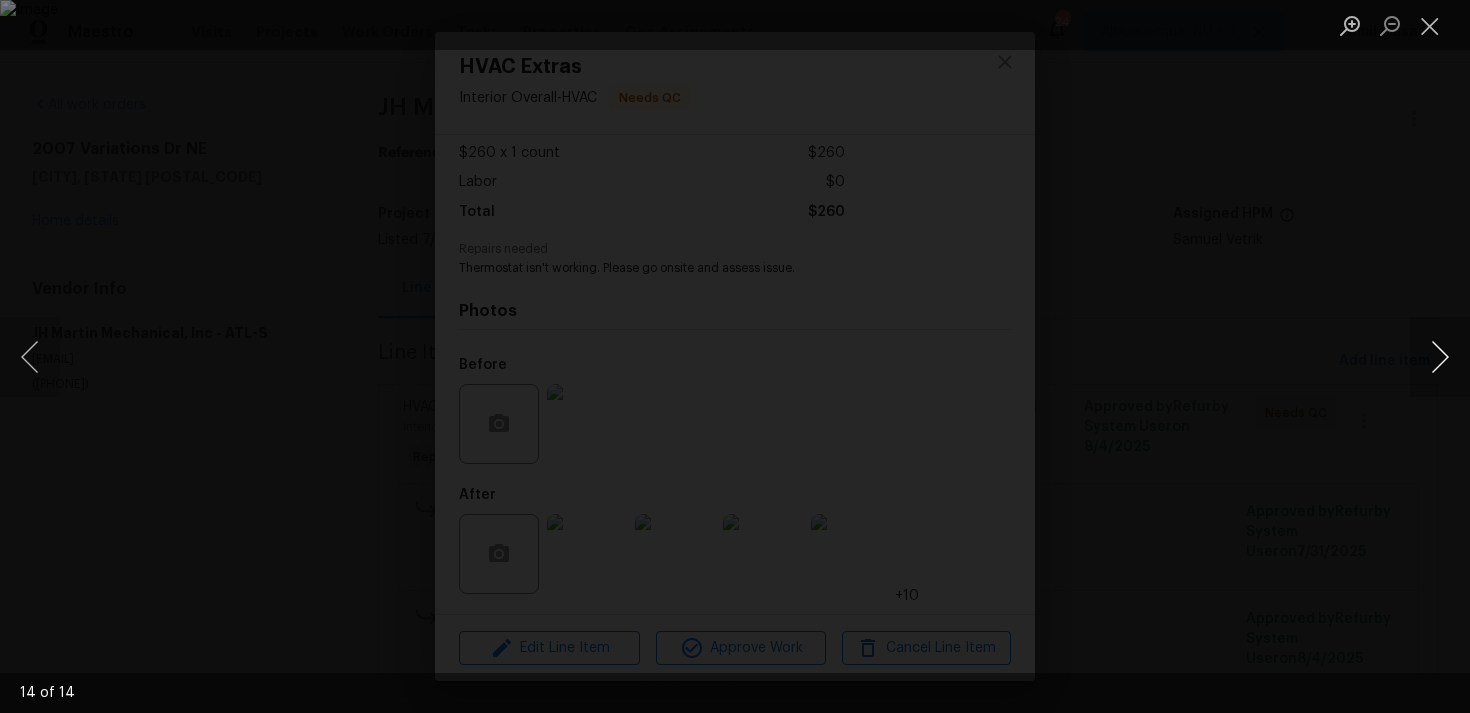 click at bounding box center (1440, 357) 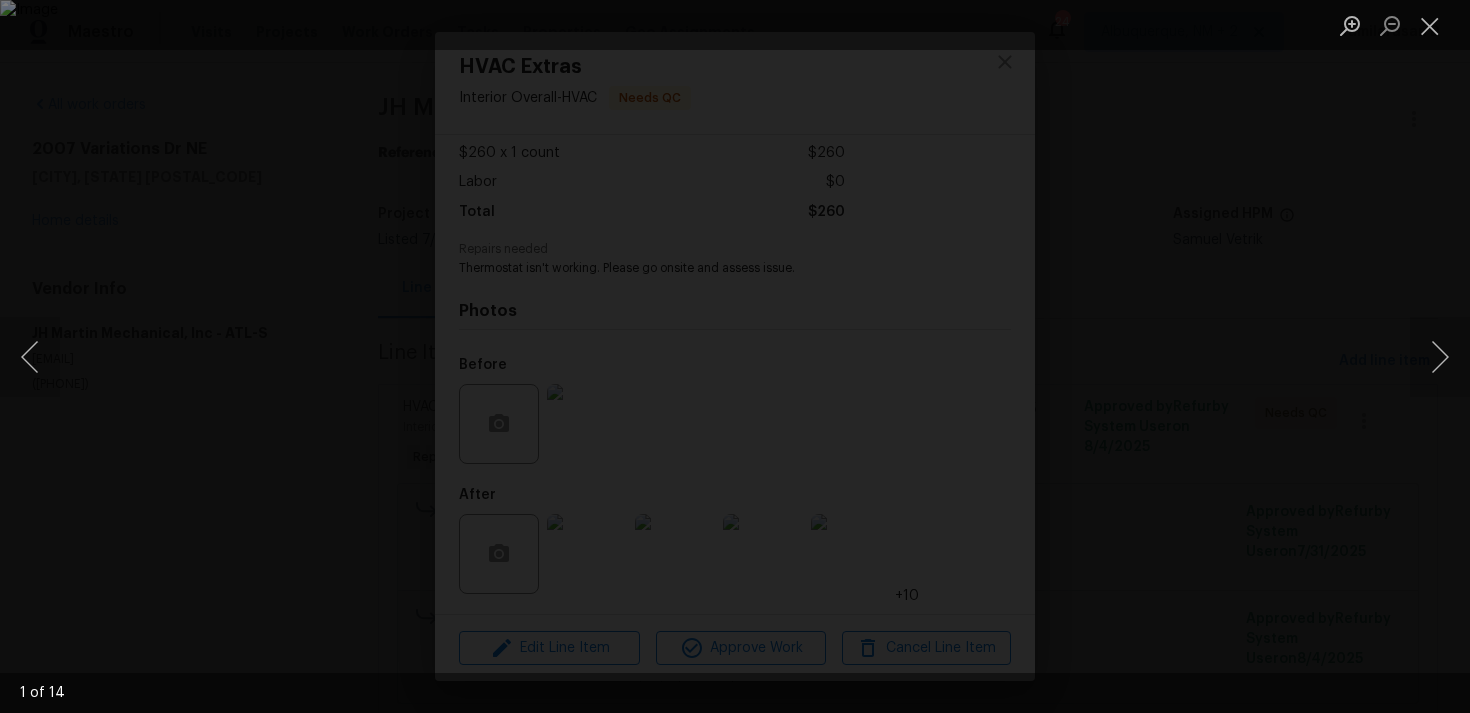 click at bounding box center (1430, 25) 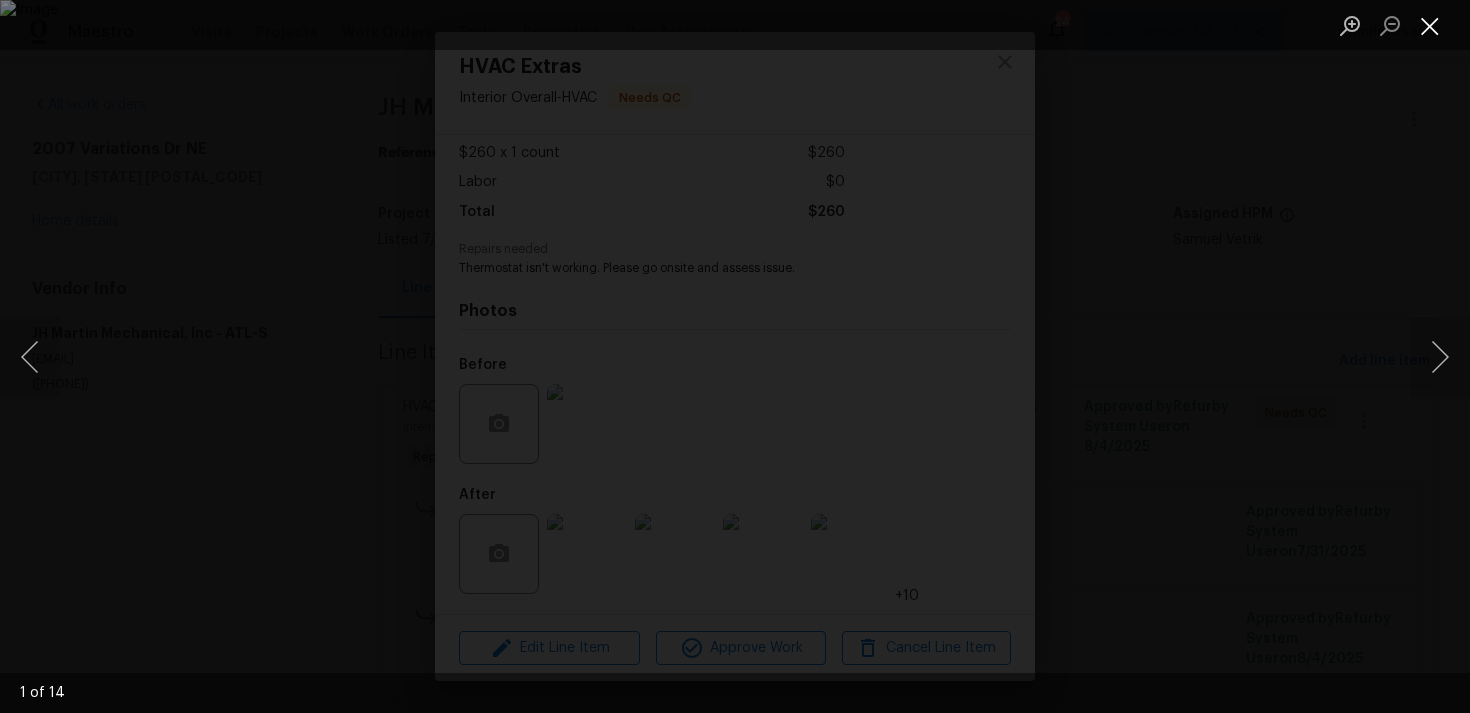click at bounding box center [1430, 25] 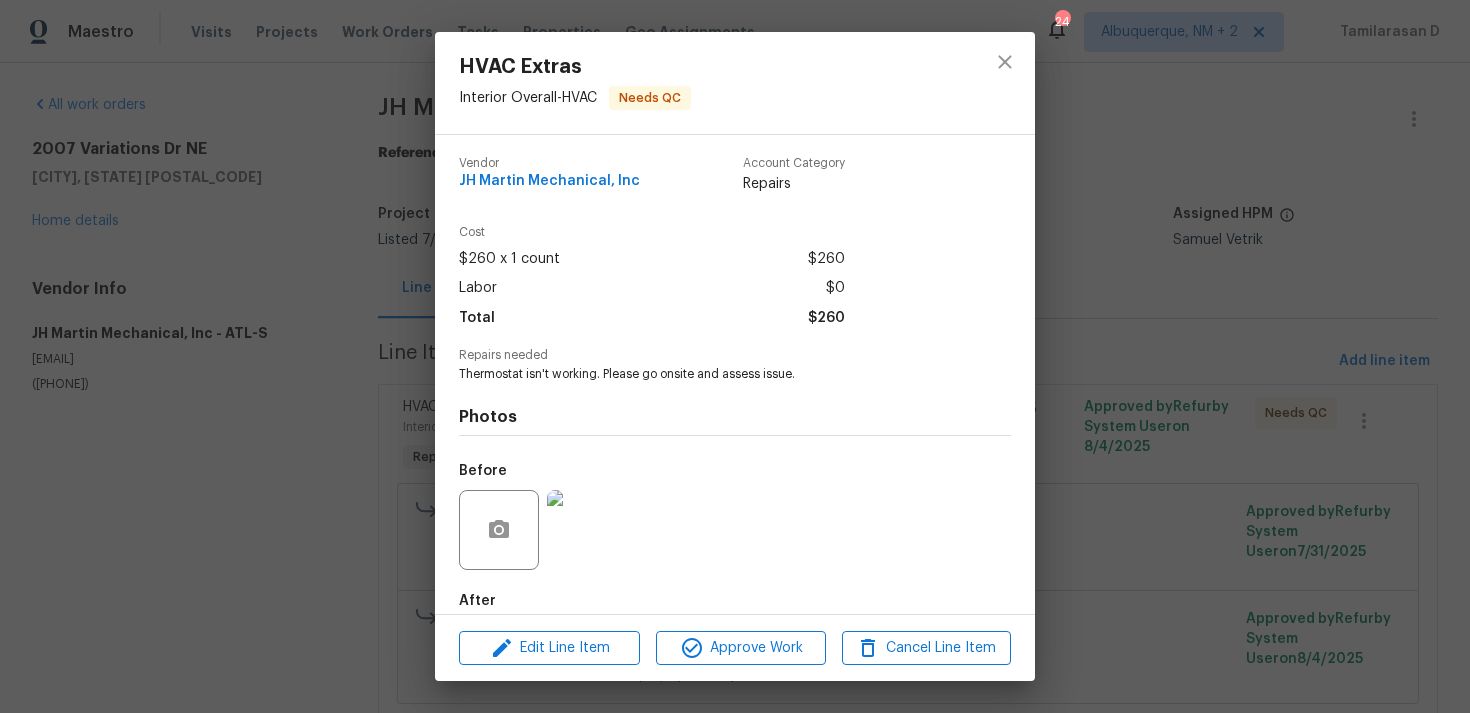 scroll, scrollTop: 0, scrollLeft: 0, axis: both 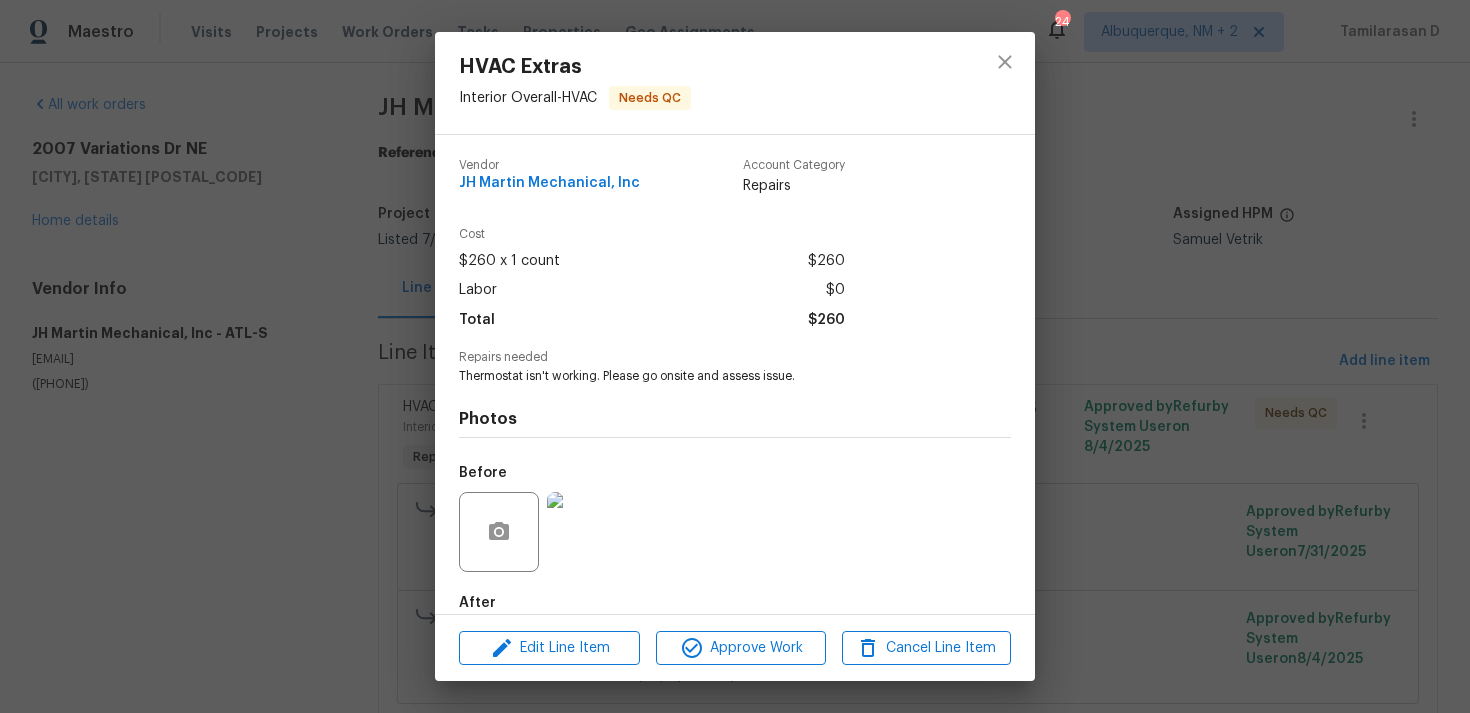 click on "Vendor JH Martin Mechanical, Inc Account Category Repairs Cost $260 x 1 count $260 Labor $0 Total $260 Repairs needed Thermostat isn't working. Please go onsite and assess issue. Photos Before After  +10" at bounding box center [735, 374] 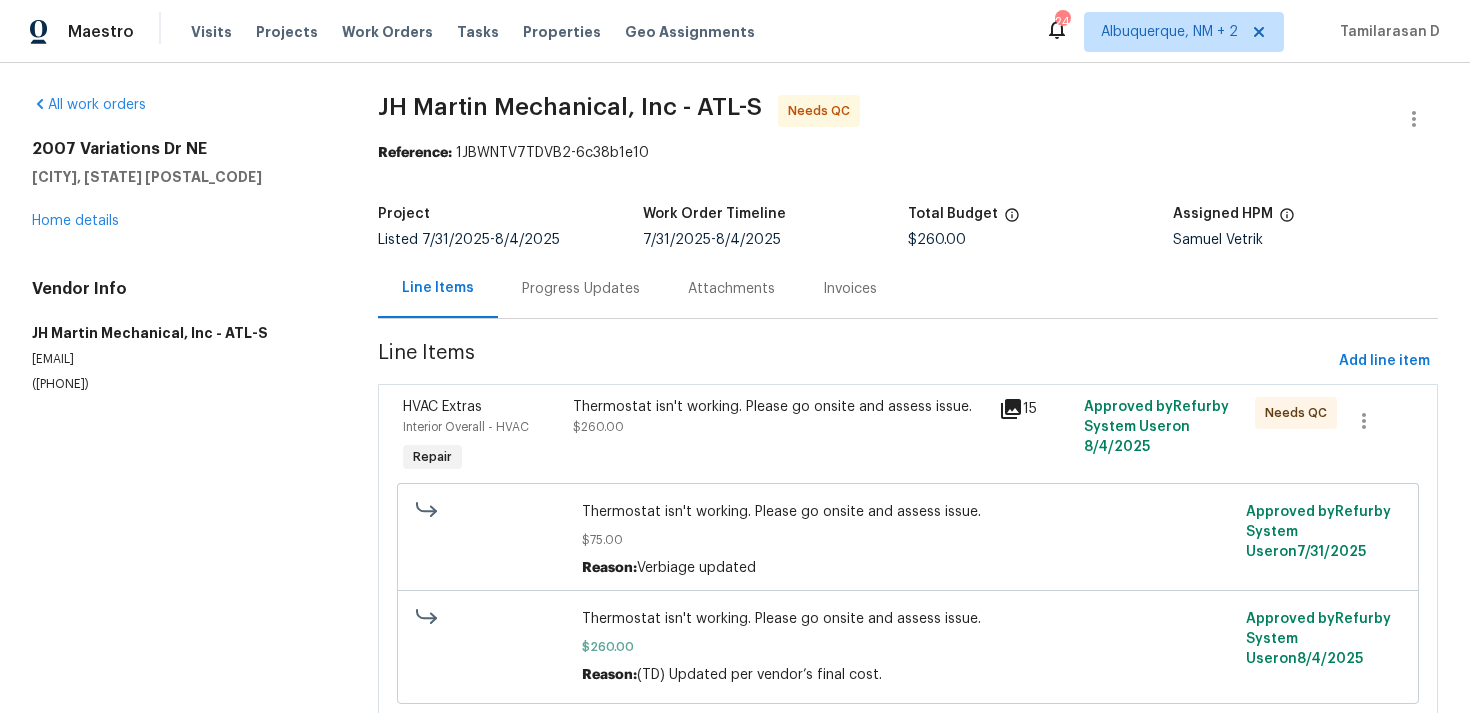 scroll, scrollTop: 67, scrollLeft: 0, axis: vertical 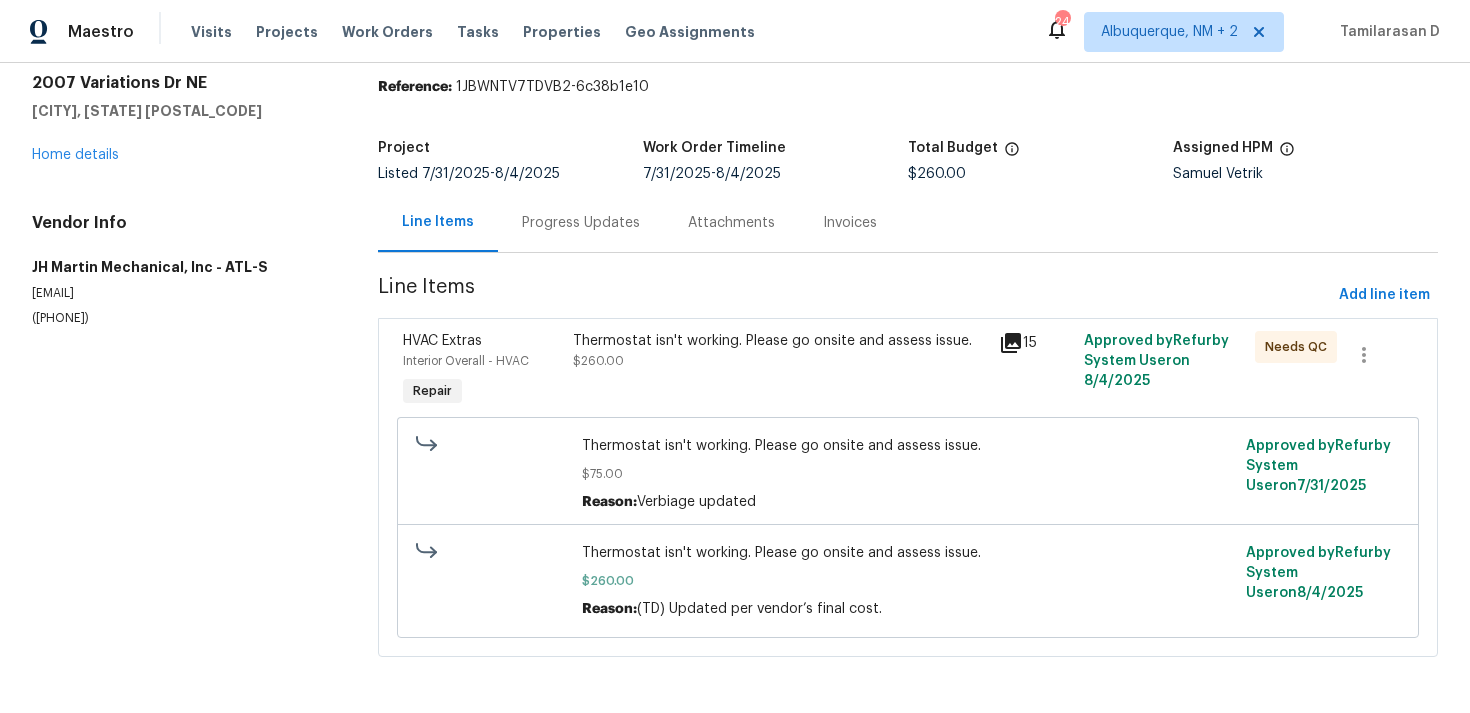 click on "Thermostat isn't working. Please go onsite and assess issue. $260.00" at bounding box center [780, 351] 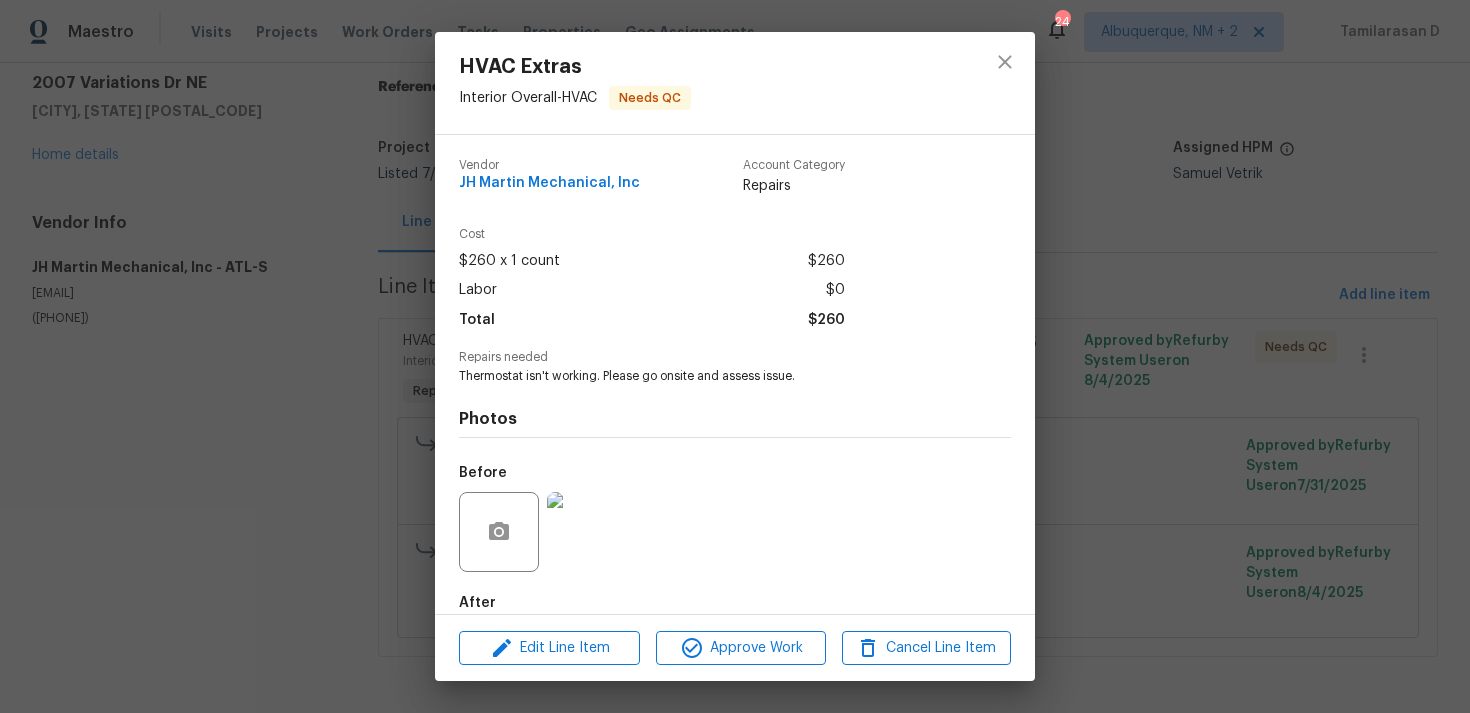 scroll, scrollTop: 108, scrollLeft: 0, axis: vertical 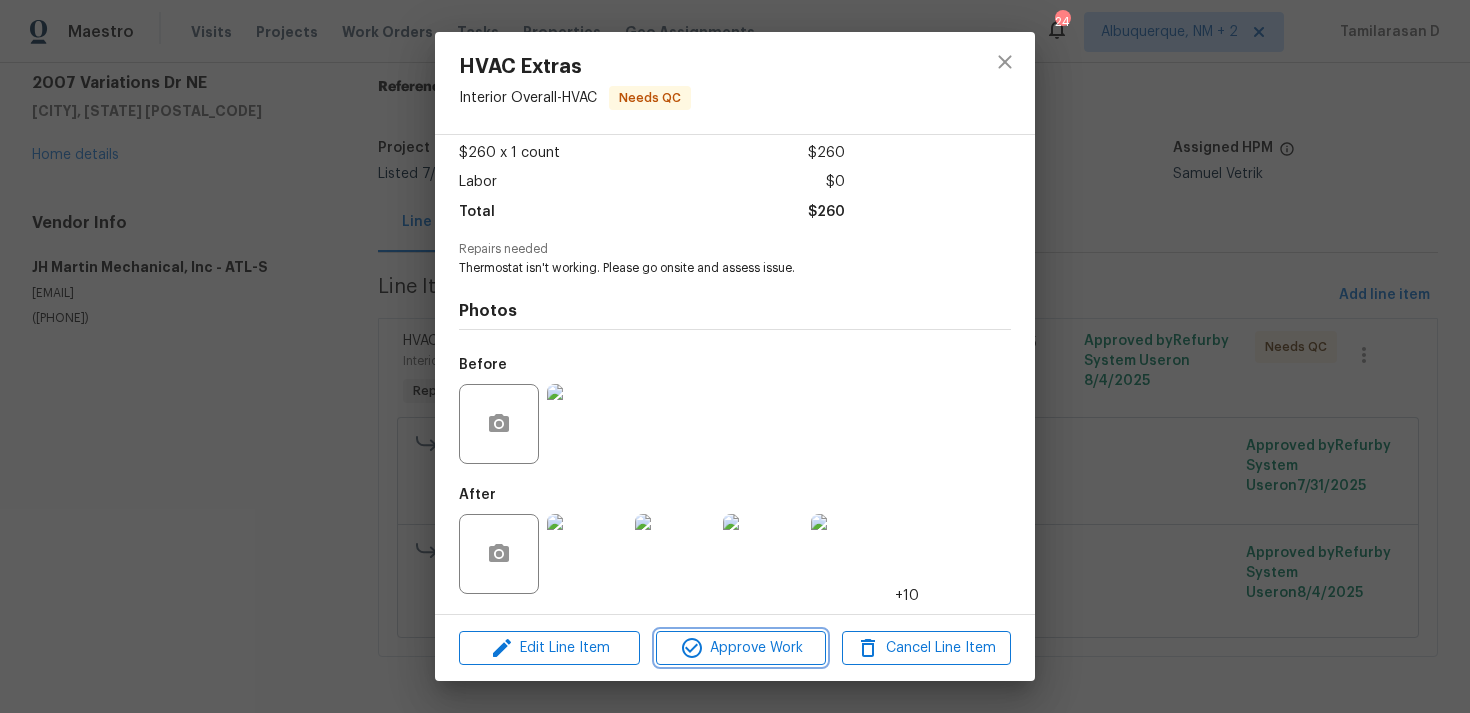 click on "Approve Work" at bounding box center [740, 648] 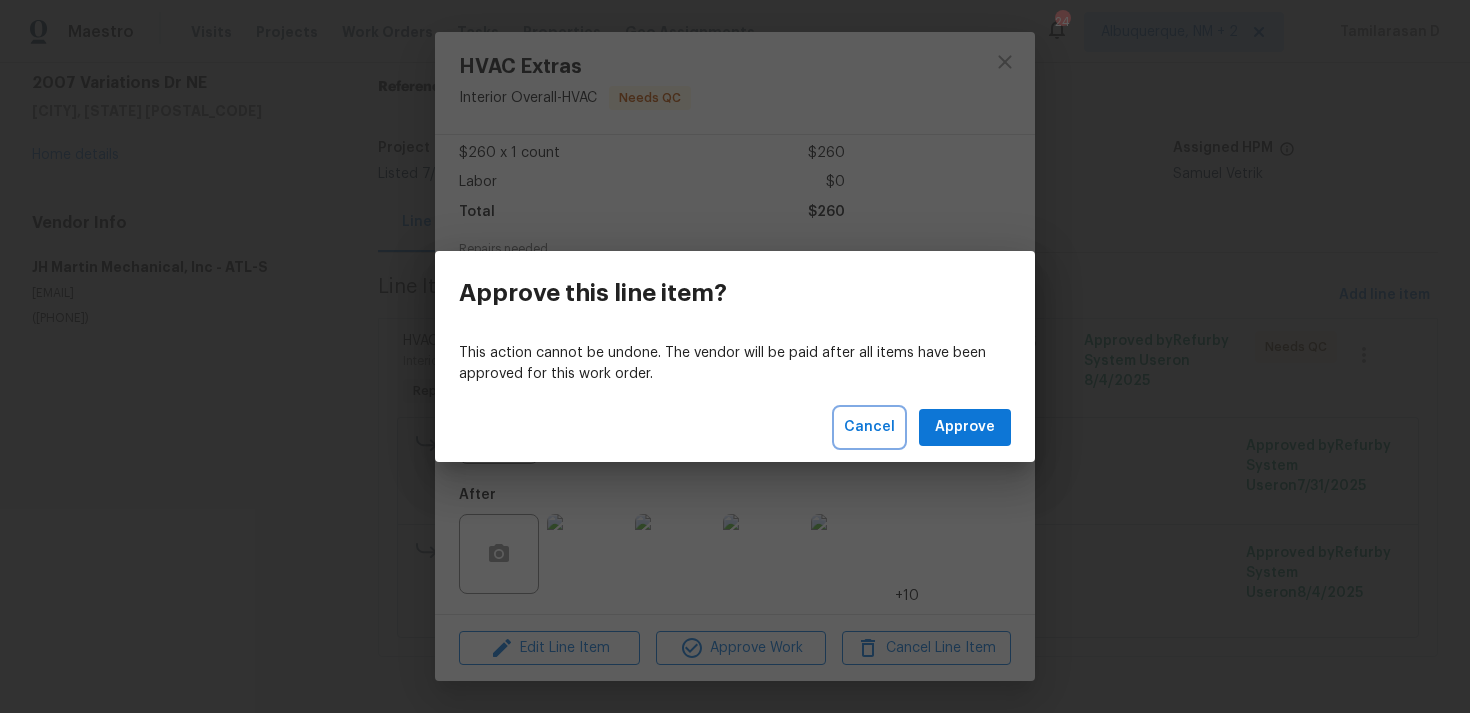click on "Cancel" at bounding box center (869, 427) 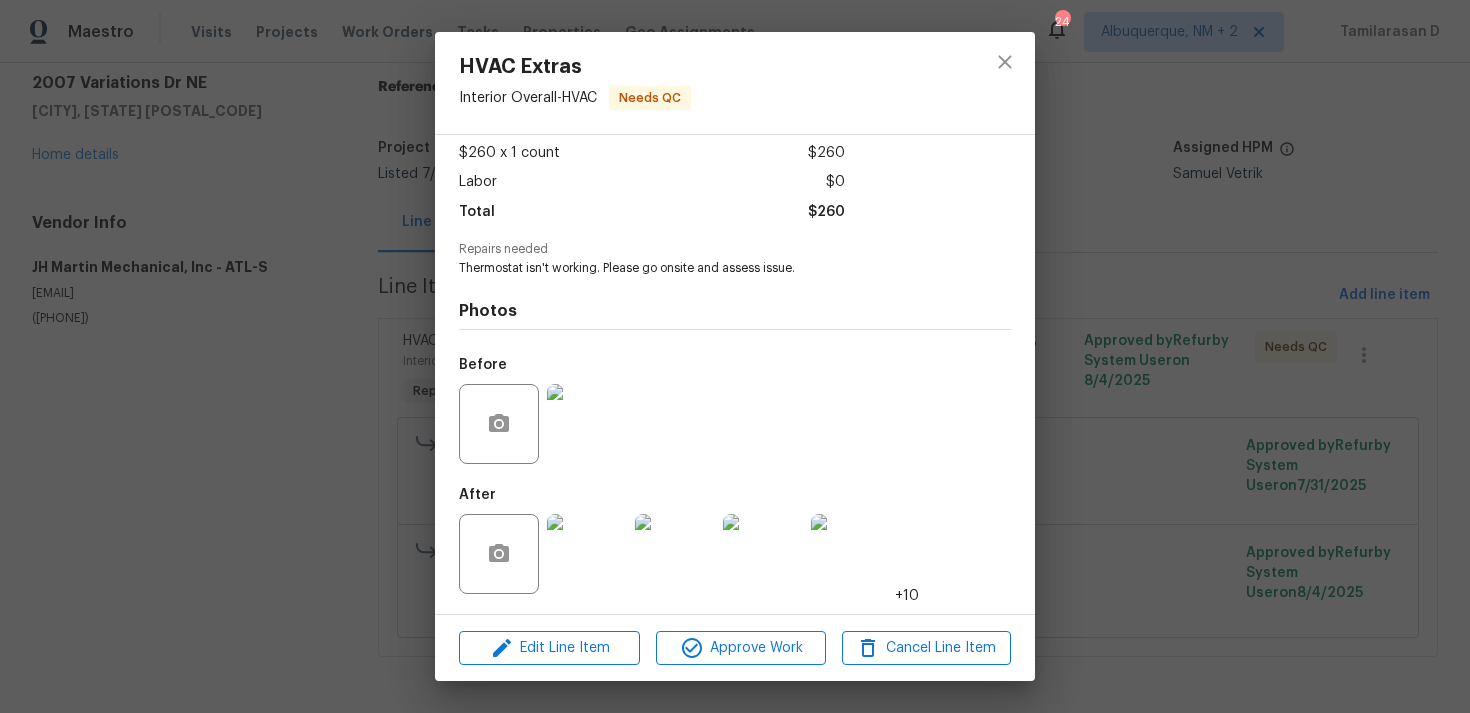 click on "HVAC Extras Interior Overall  -  HVAC Needs QC Vendor JH Martin Mechanical, Inc Account Category Repairs Cost $260 x 1 count $260 Labor $0 Total $260 Repairs needed Thermostat isn't working. Please go onsite and assess issue. Photos Before After  +10  Edit Line Item  Approve Work  Cancel Line Item" at bounding box center [735, 356] 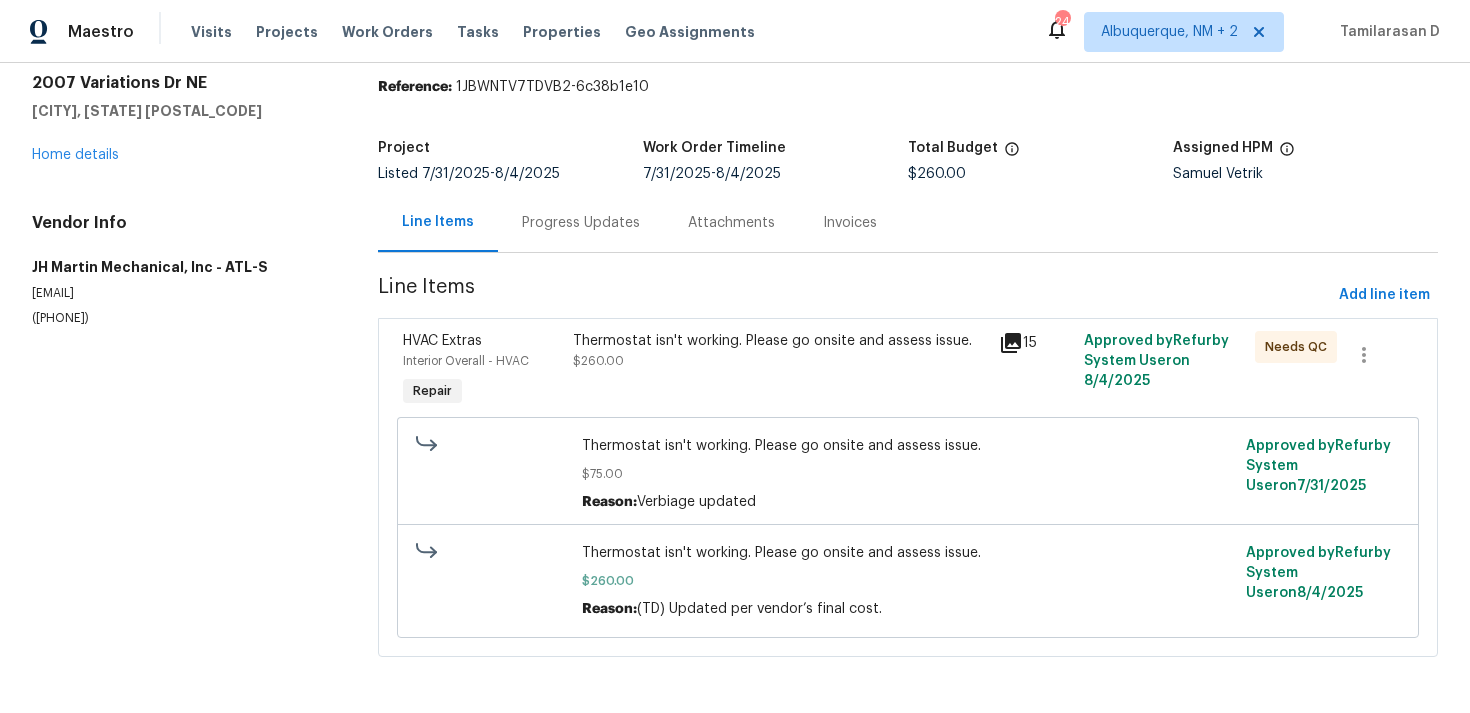 click on "Progress Updates" at bounding box center [581, 222] 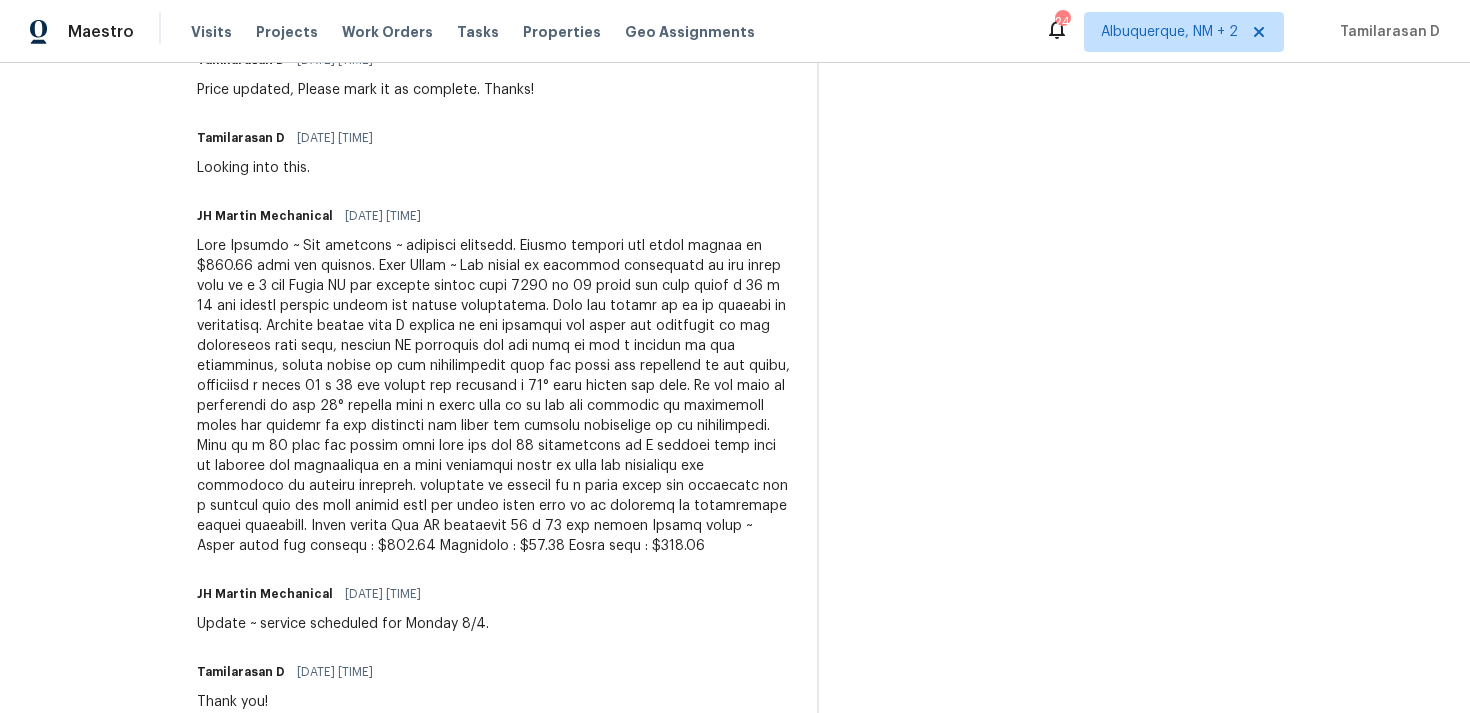 scroll, scrollTop: 0, scrollLeft: 0, axis: both 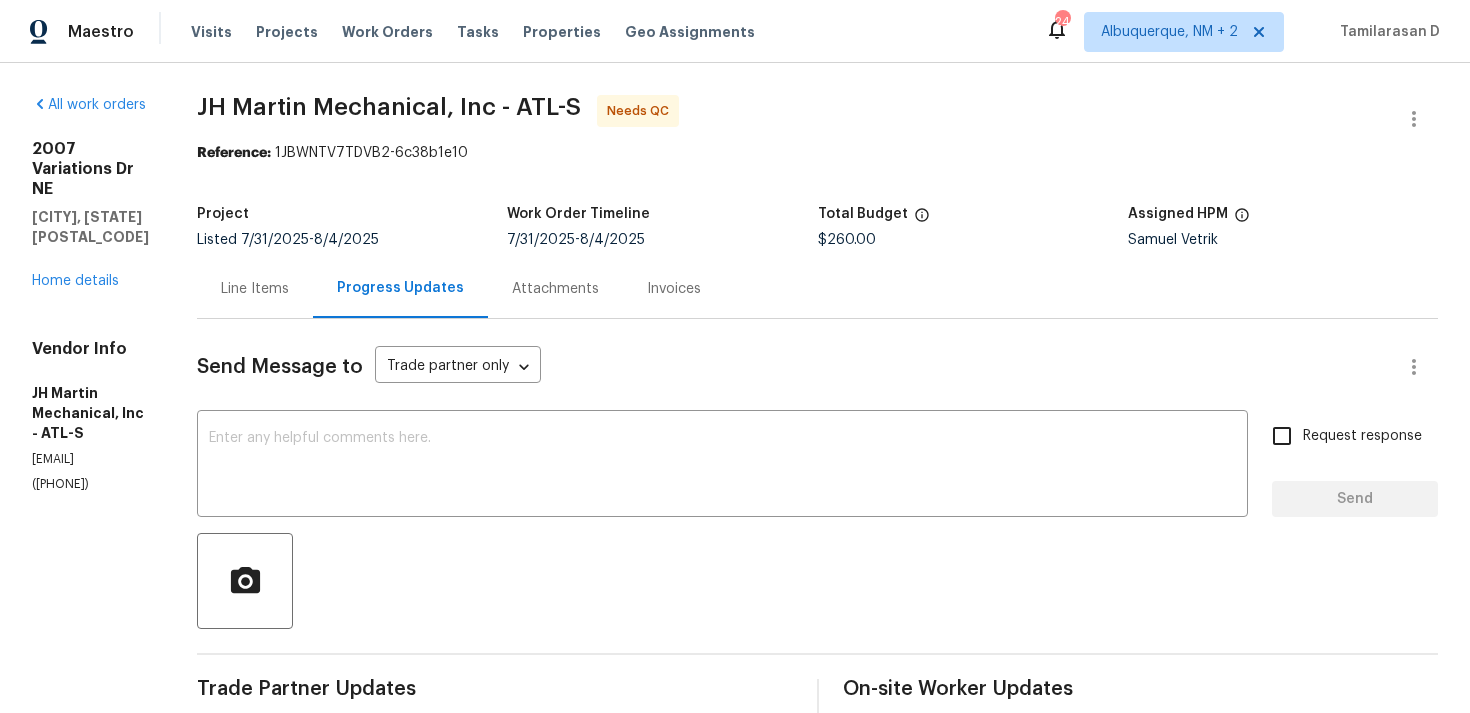 click on "Line Items" at bounding box center (255, 288) 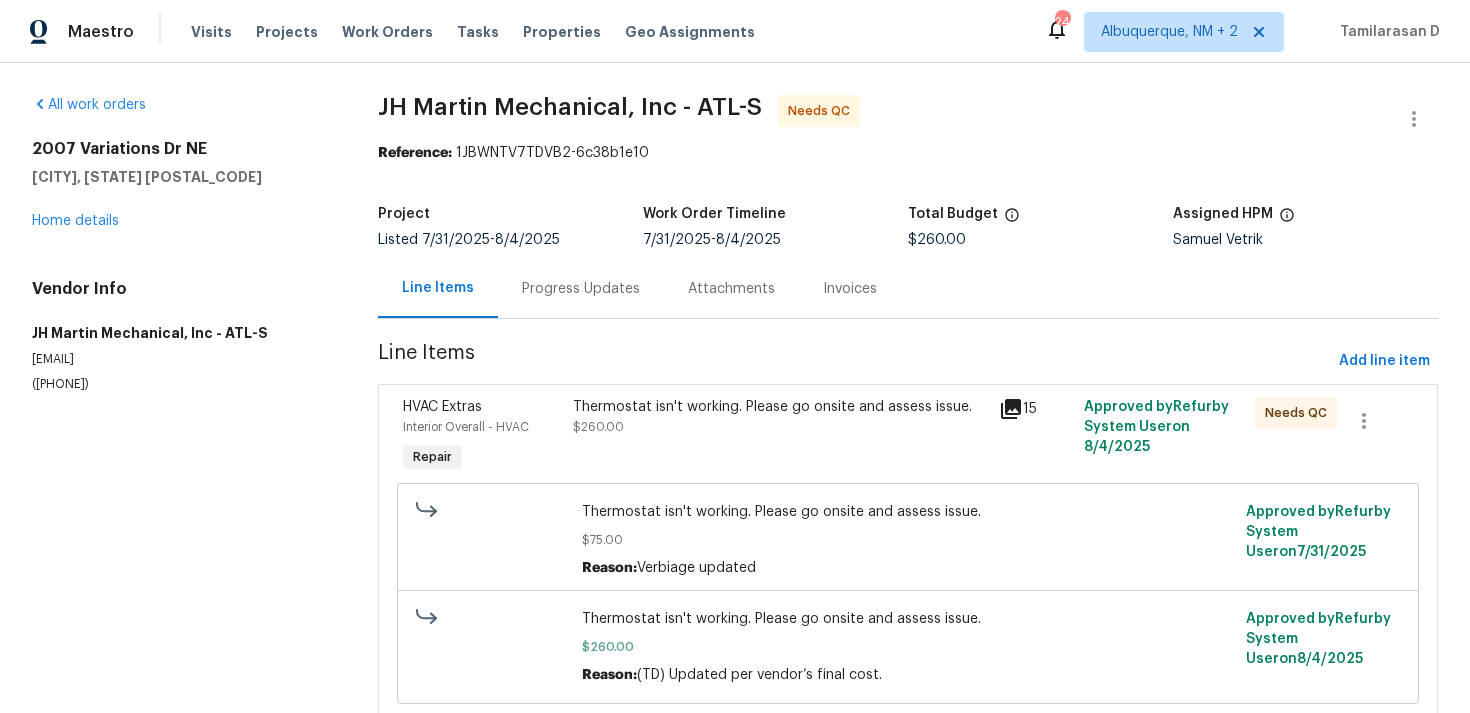 click on "Thermostat isn't working. Please go onsite and assess issue." at bounding box center (780, 407) 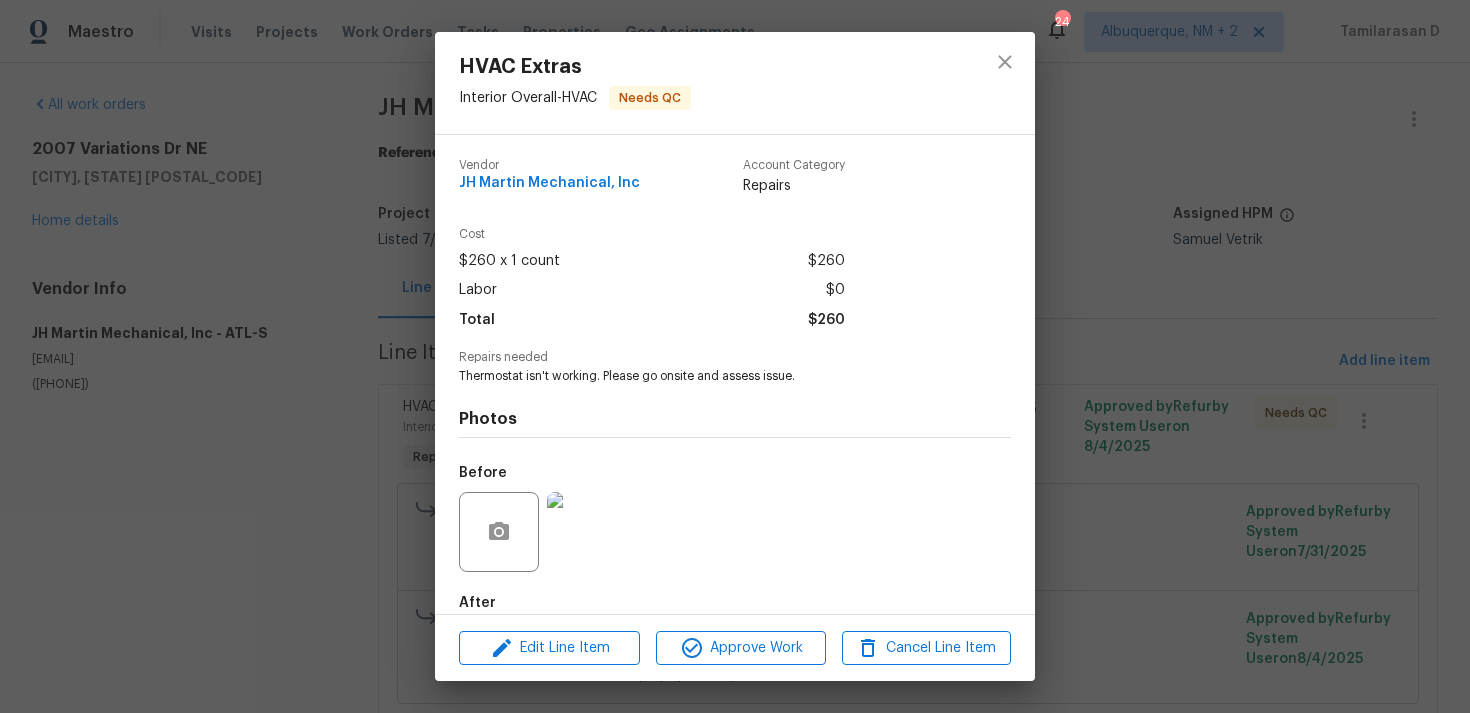 scroll, scrollTop: 108, scrollLeft: 0, axis: vertical 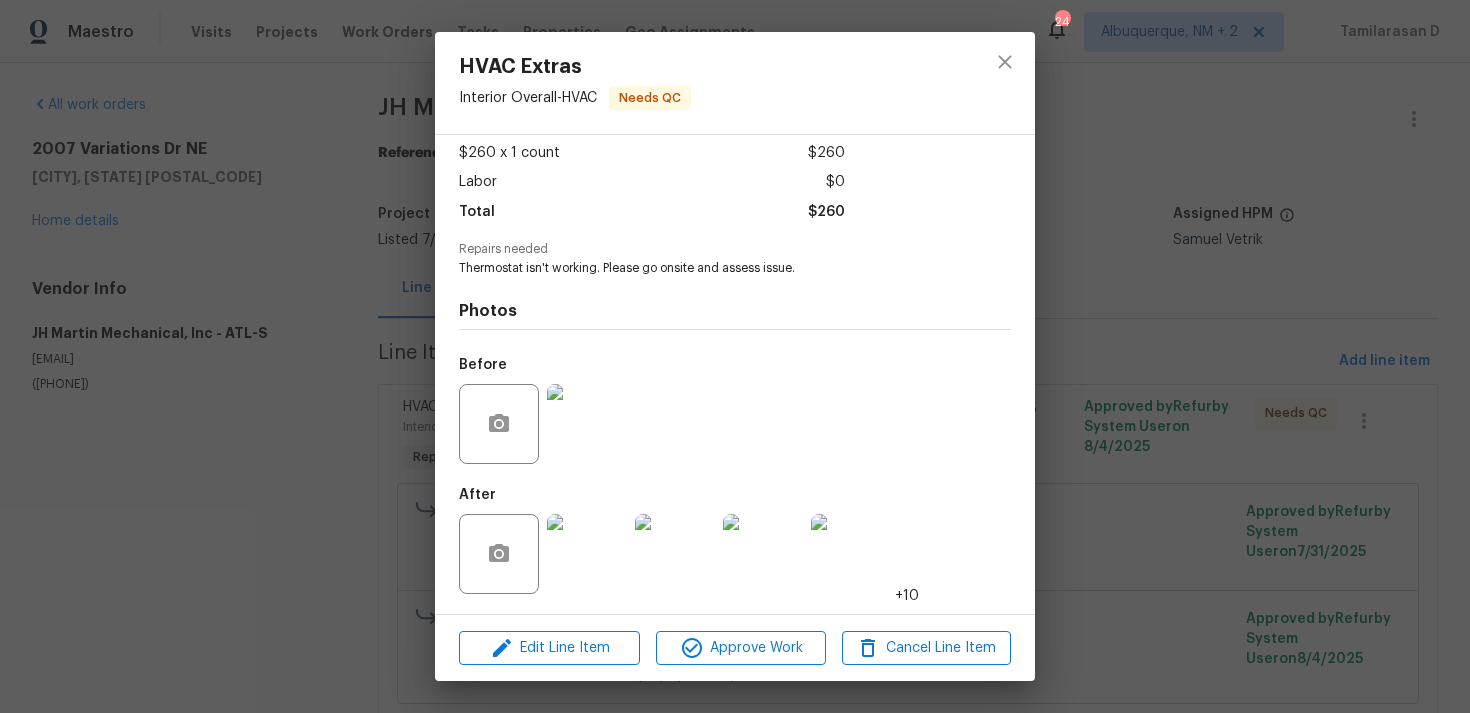 click on "Edit Line Item  Approve Work  Cancel Line Item" at bounding box center [735, 648] 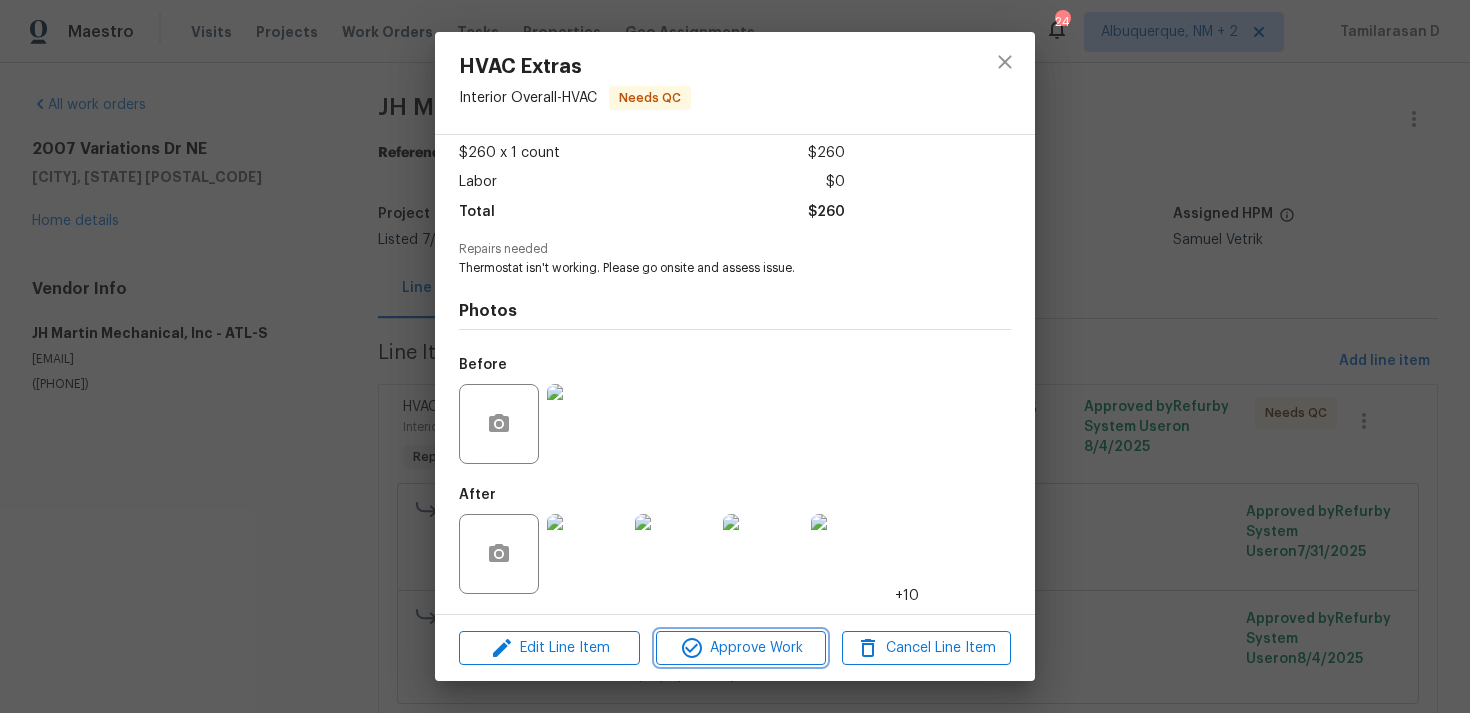click on "Approve Work" at bounding box center (740, 648) 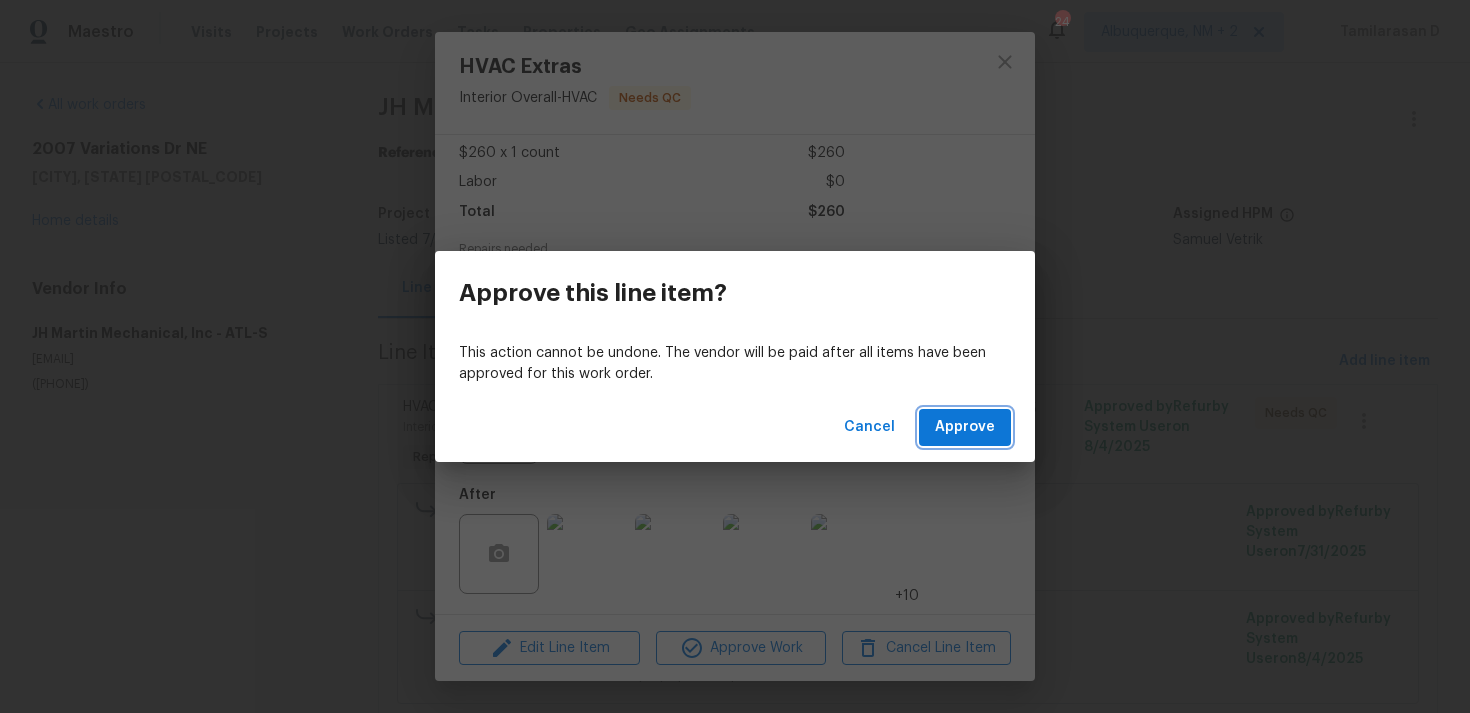 click on "Approve" at bounding box center [965, 427] 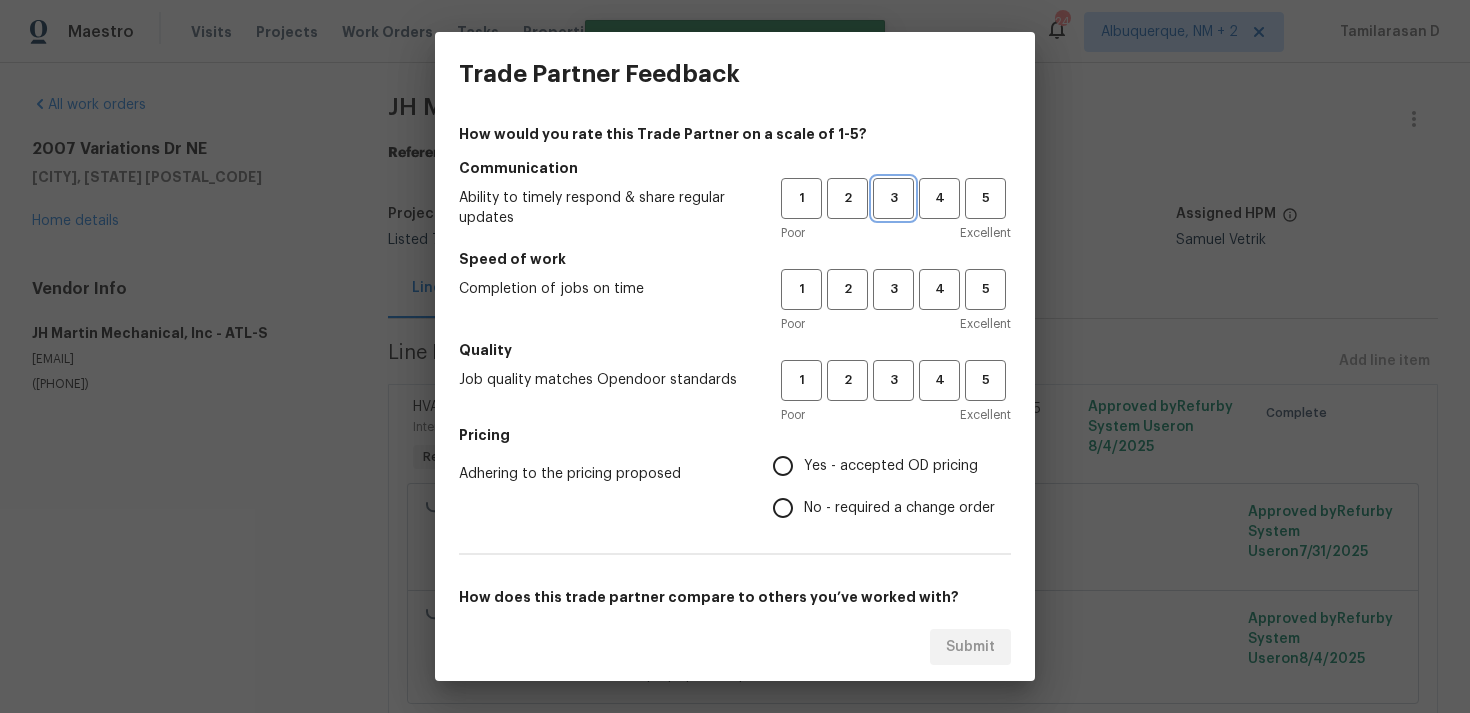 click on "3" at bounding box center (893, 198) 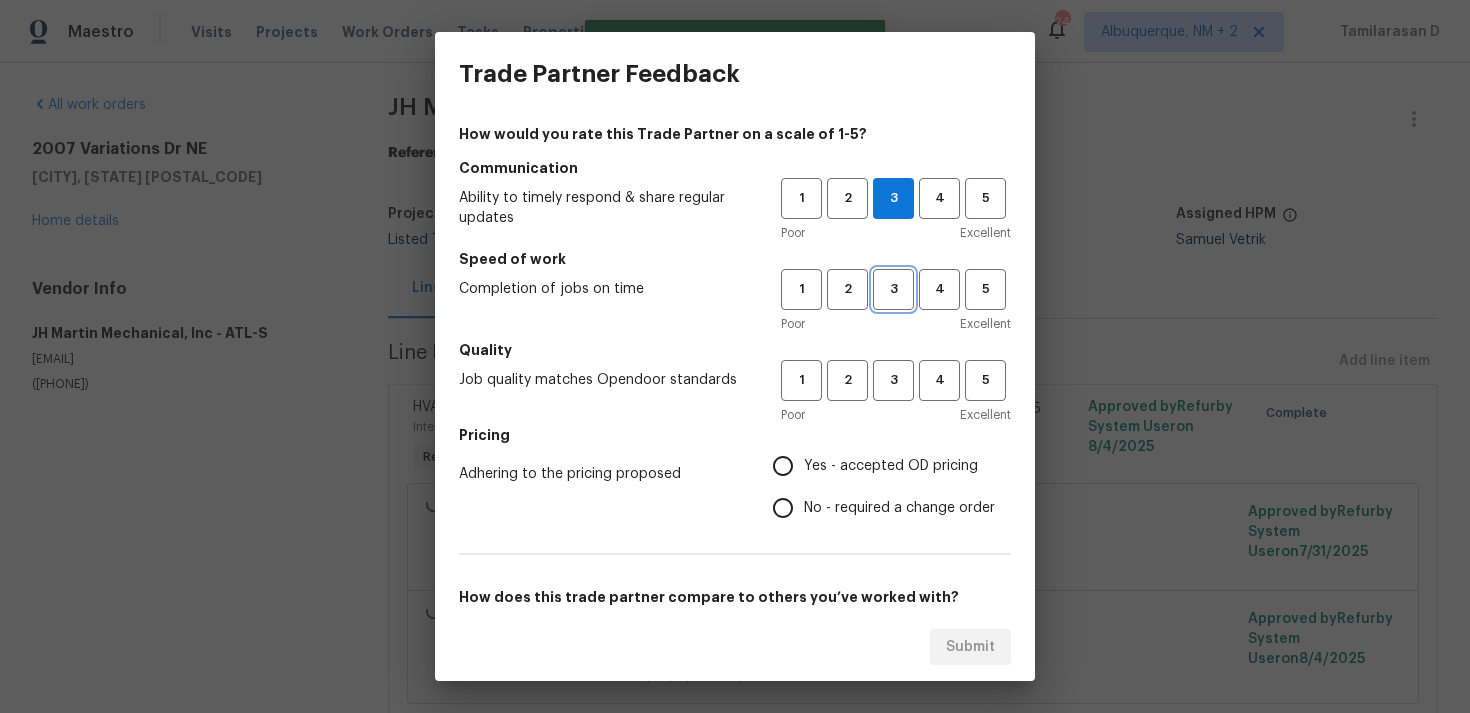 click on "3" at bounding box center (893, 289) 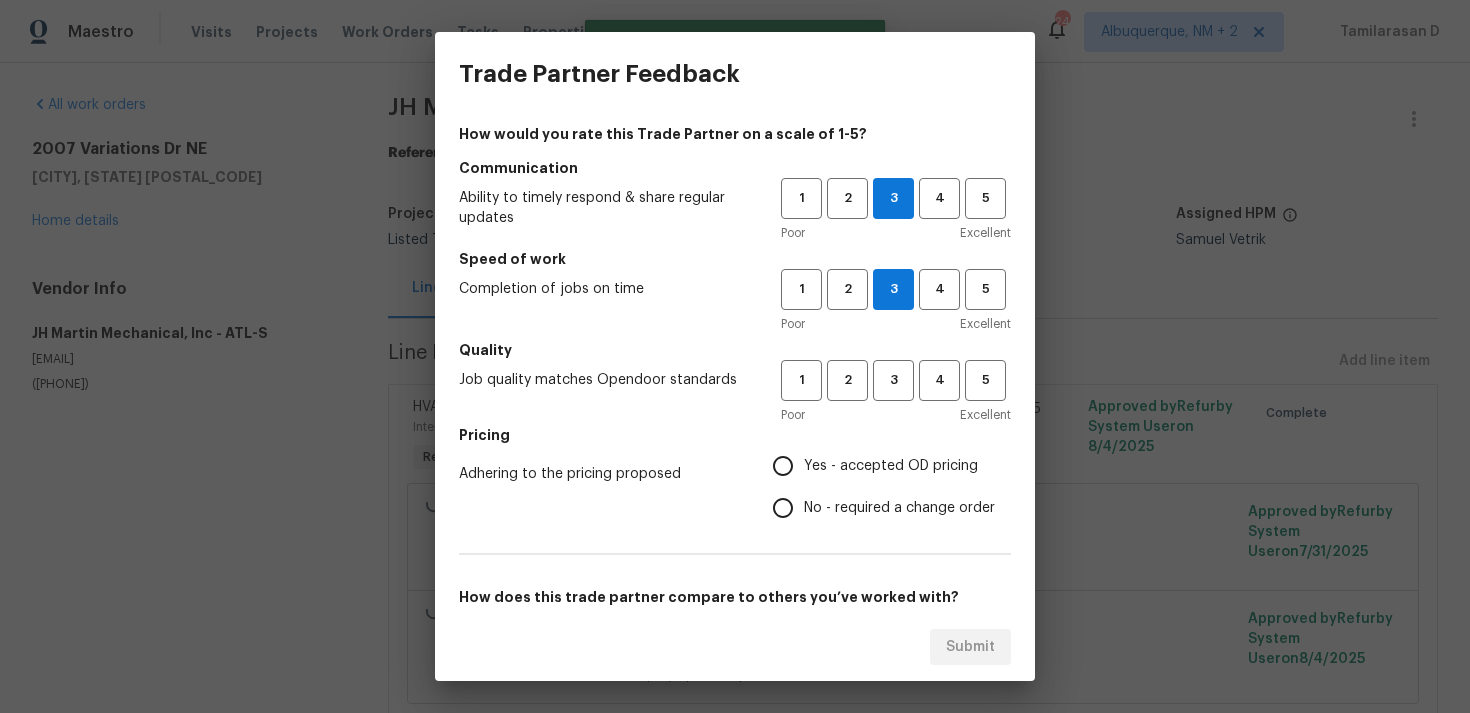 click on "Poor Excellent" at bounding box center (896, 415) 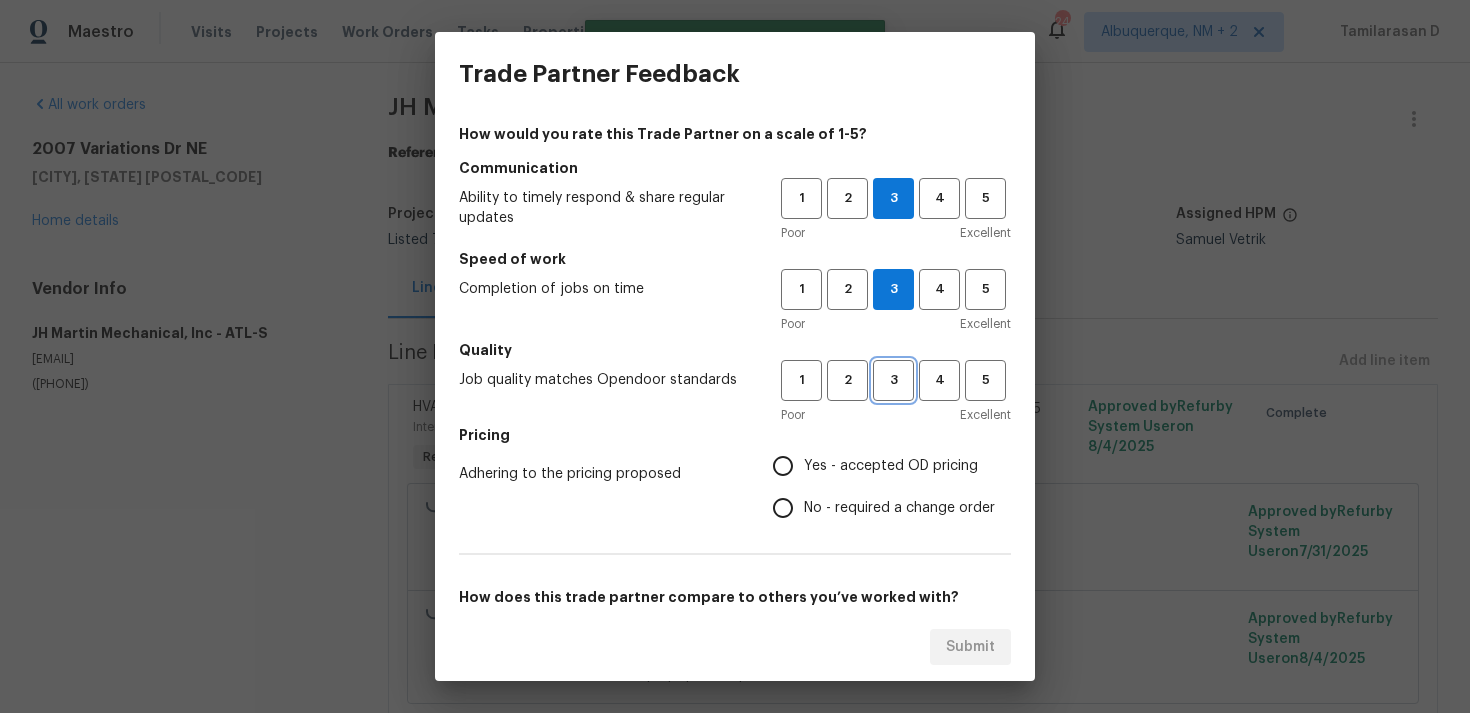 click on "3" at bounding box center (893, 380) 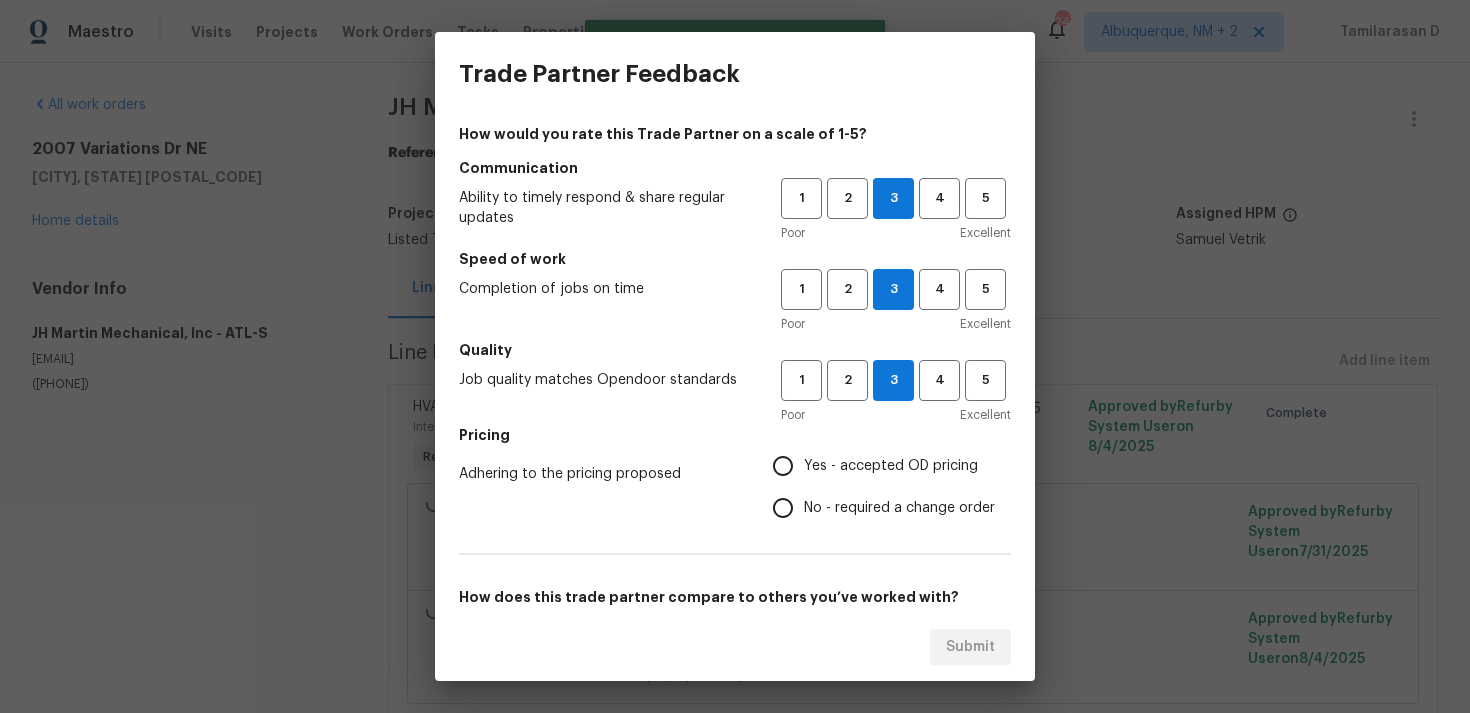 click on "No - required a change order" at bounding box center [783, 508] 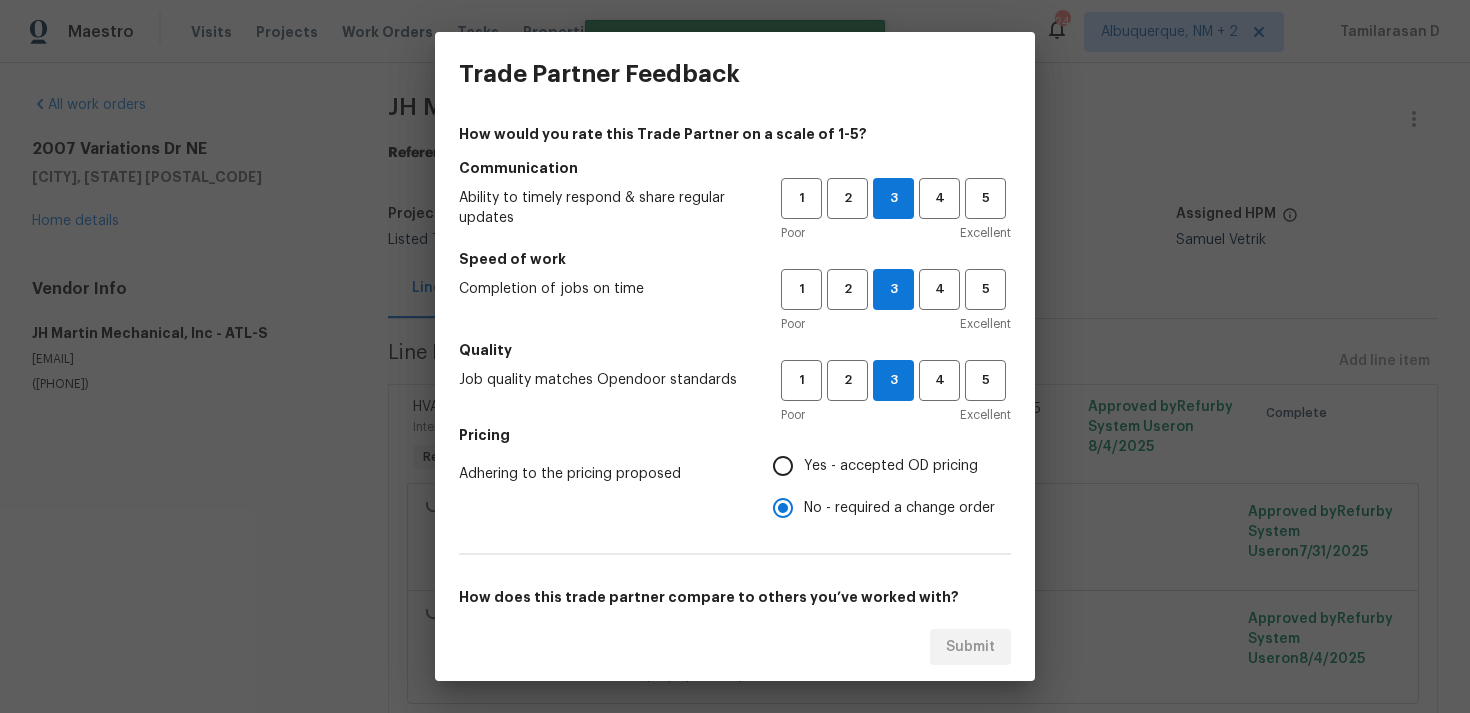 scroll, scrollTop: 302, scrollLeft: 0, axis: vertical 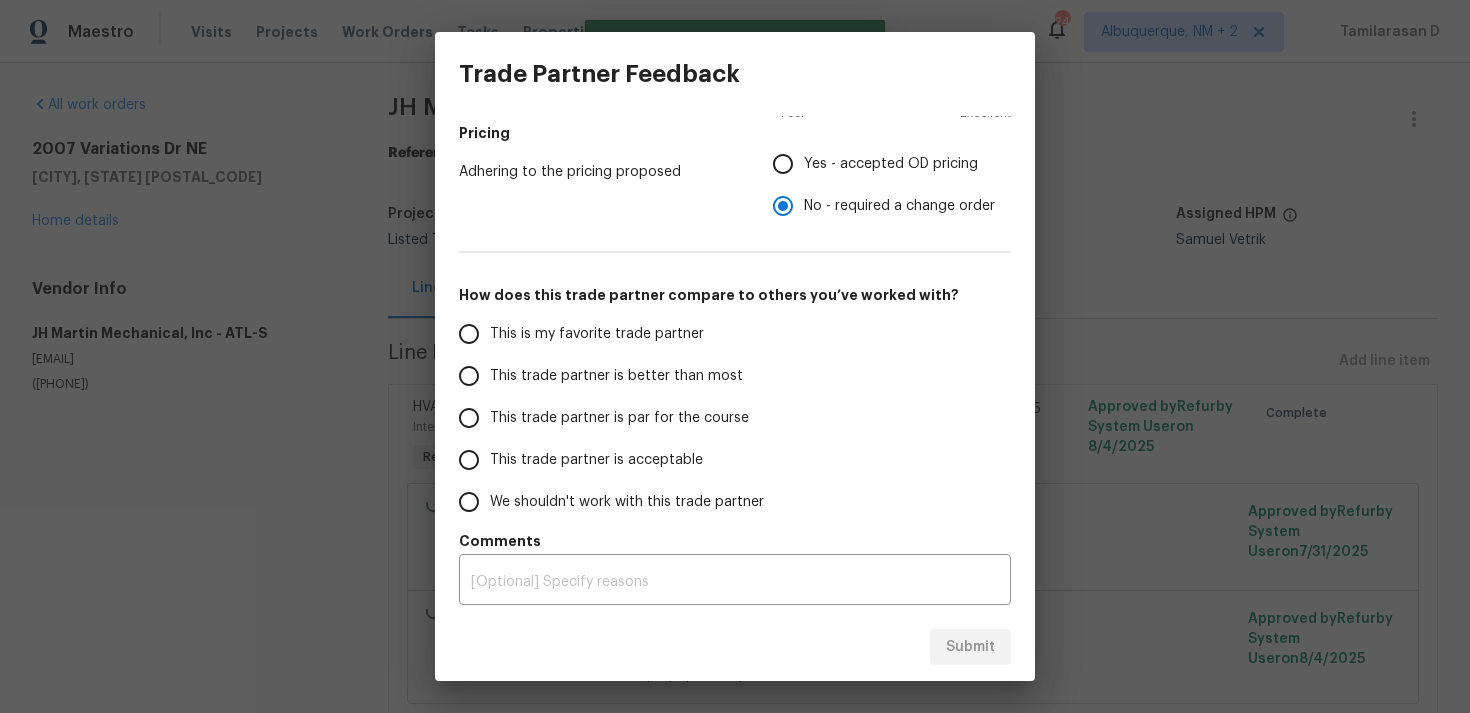 click on "This trade partner is par for the course" at bounding box center [469, 418] 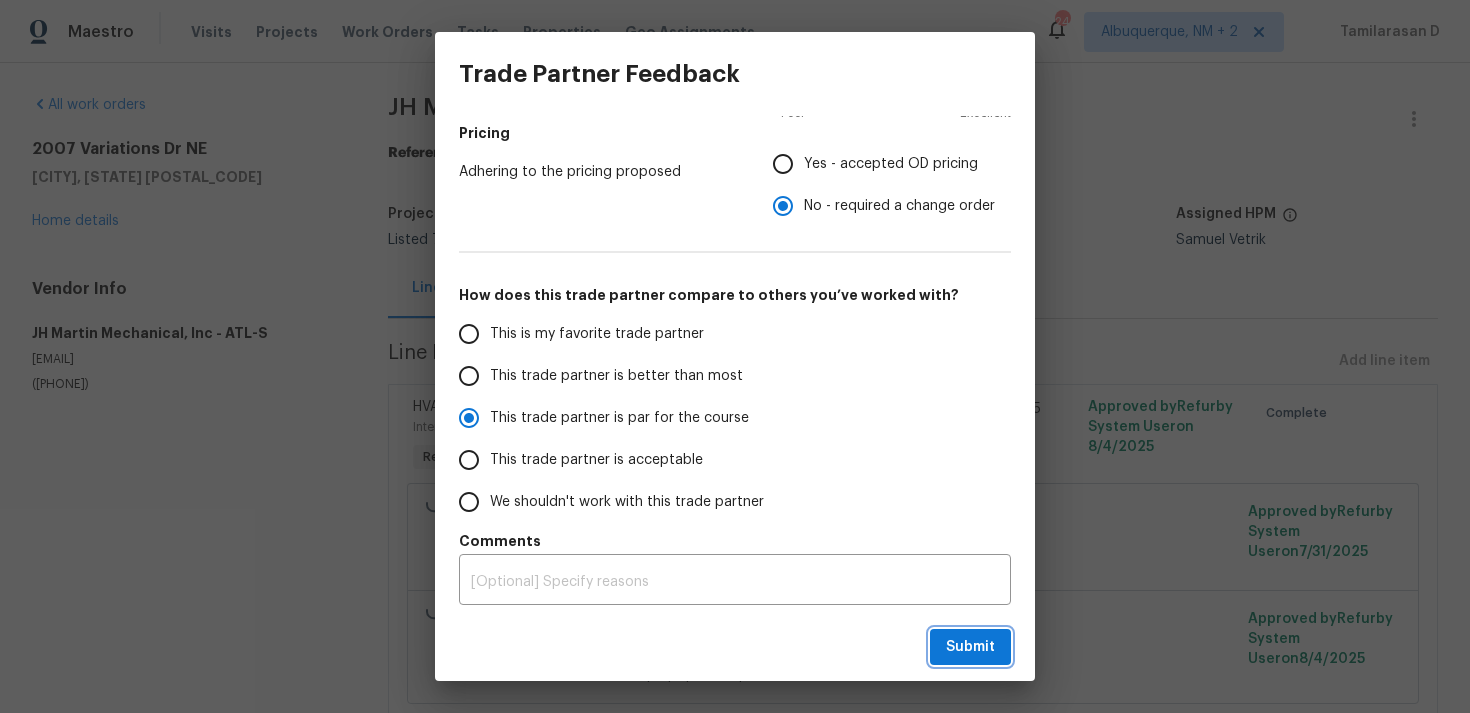 click on "Submit" at bounding box center (970, 647) 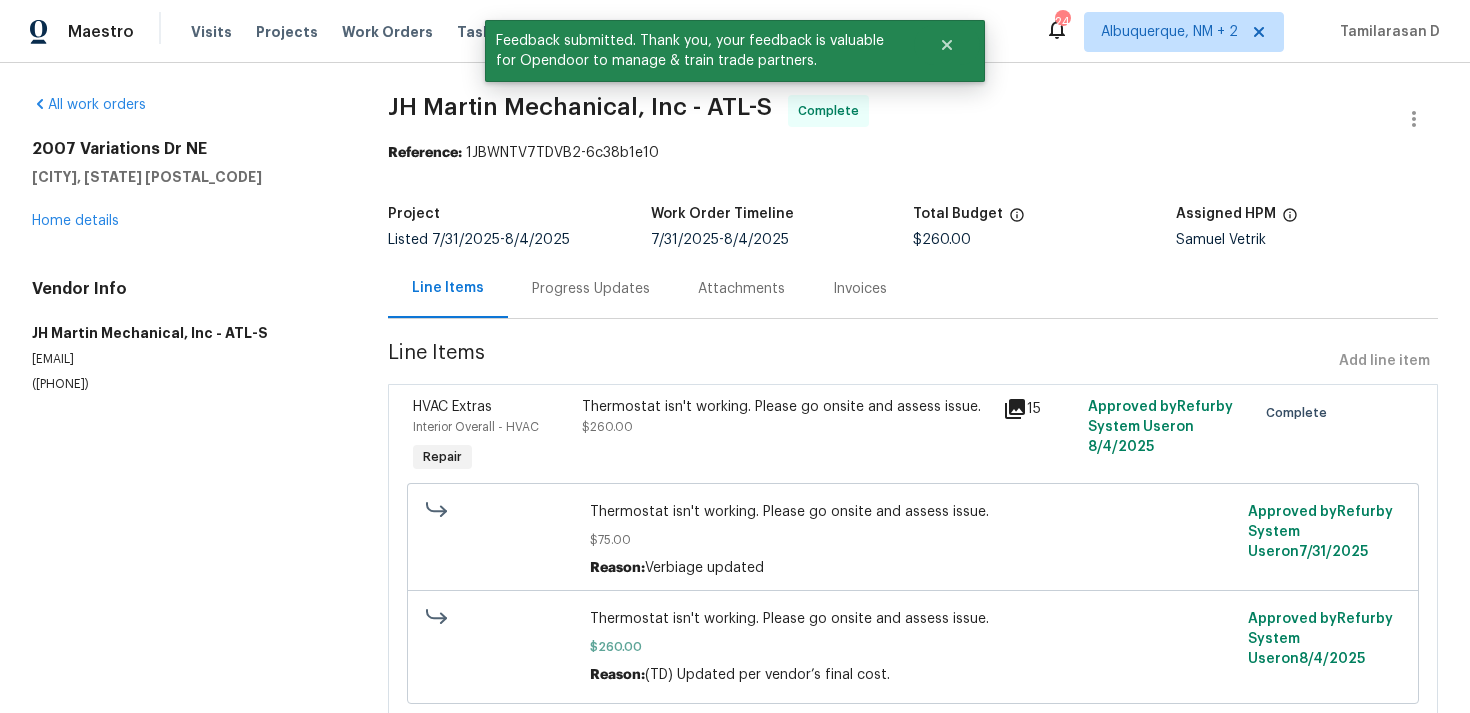 click on "Progress Updates" at bounding box center [591, 288] 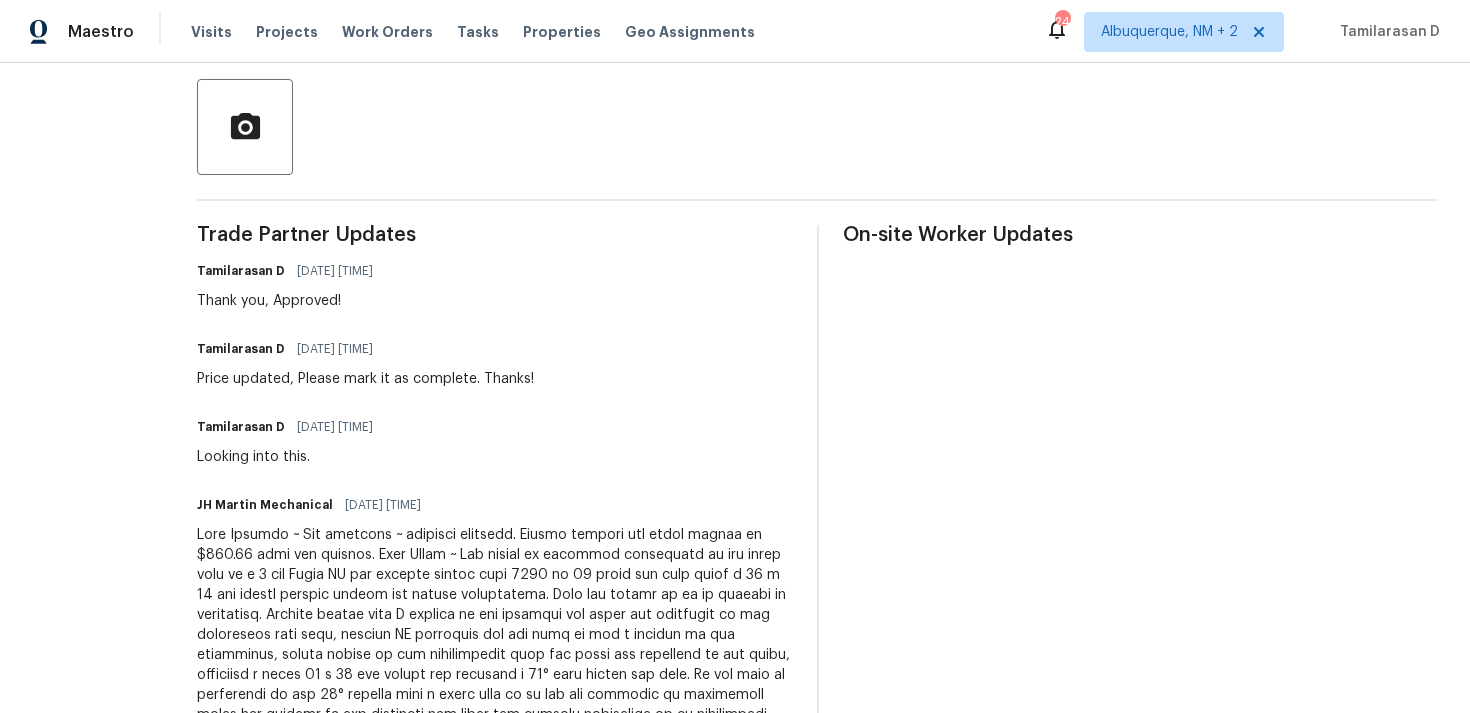 scroll, scrollTop: 0, scrollLeft: 0, axis: both 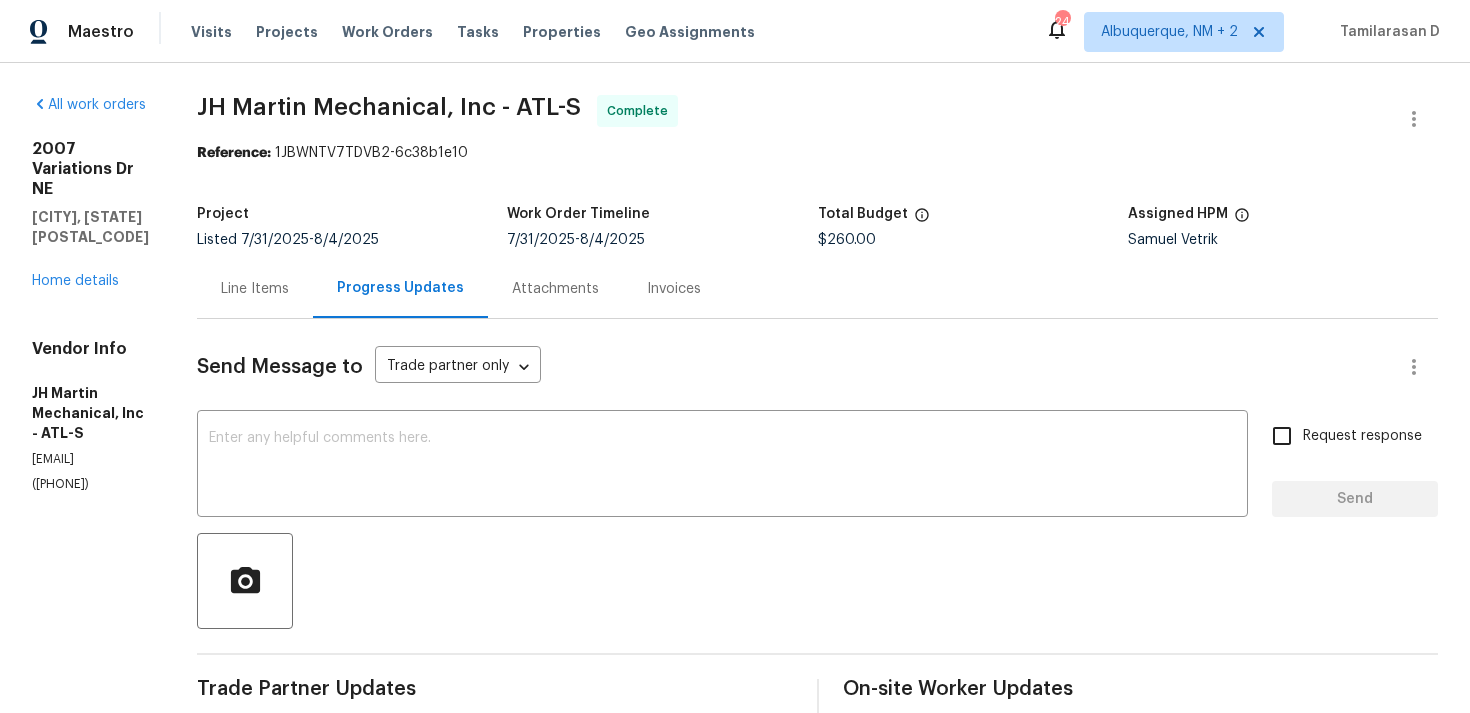 click on "Line Items" at bounding box center [255, 288] 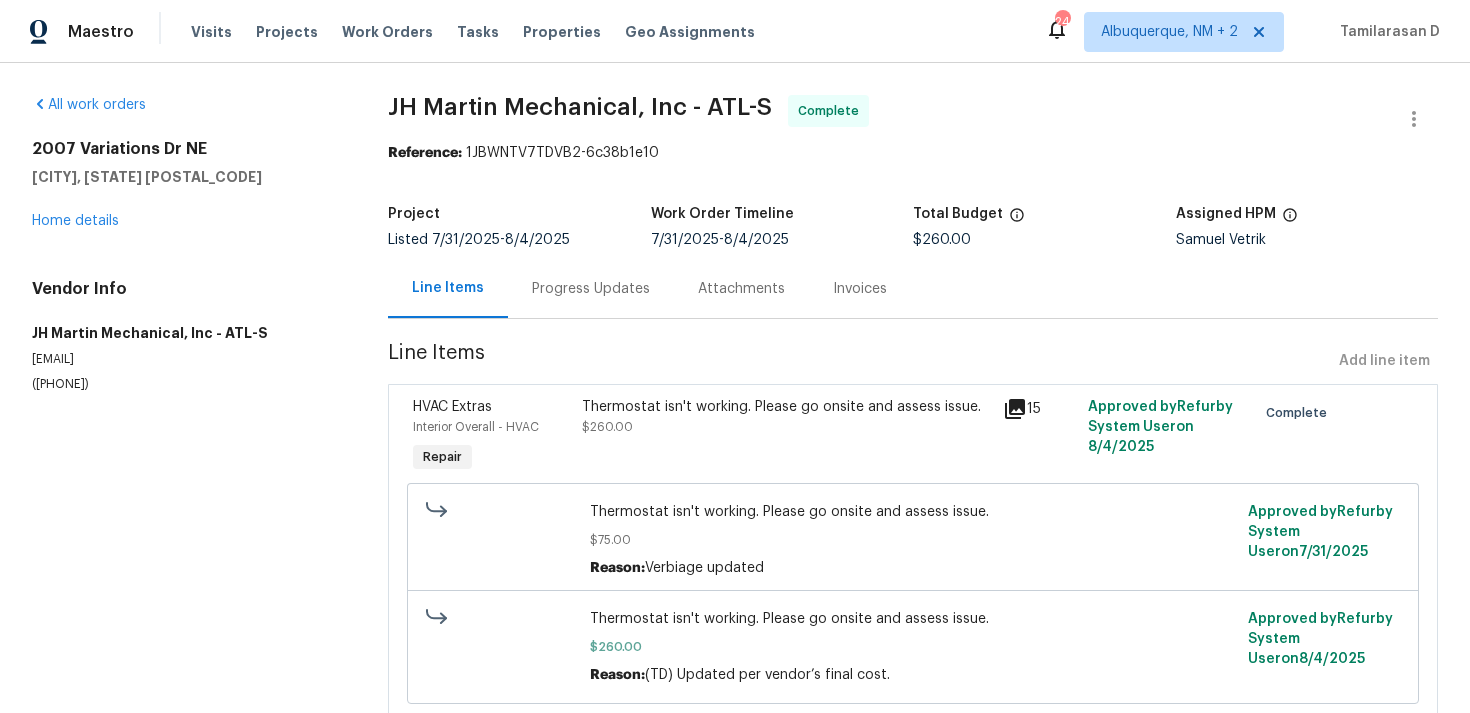 scroll, scrollTop: 67, scrollLeft: 0, axis: vertical 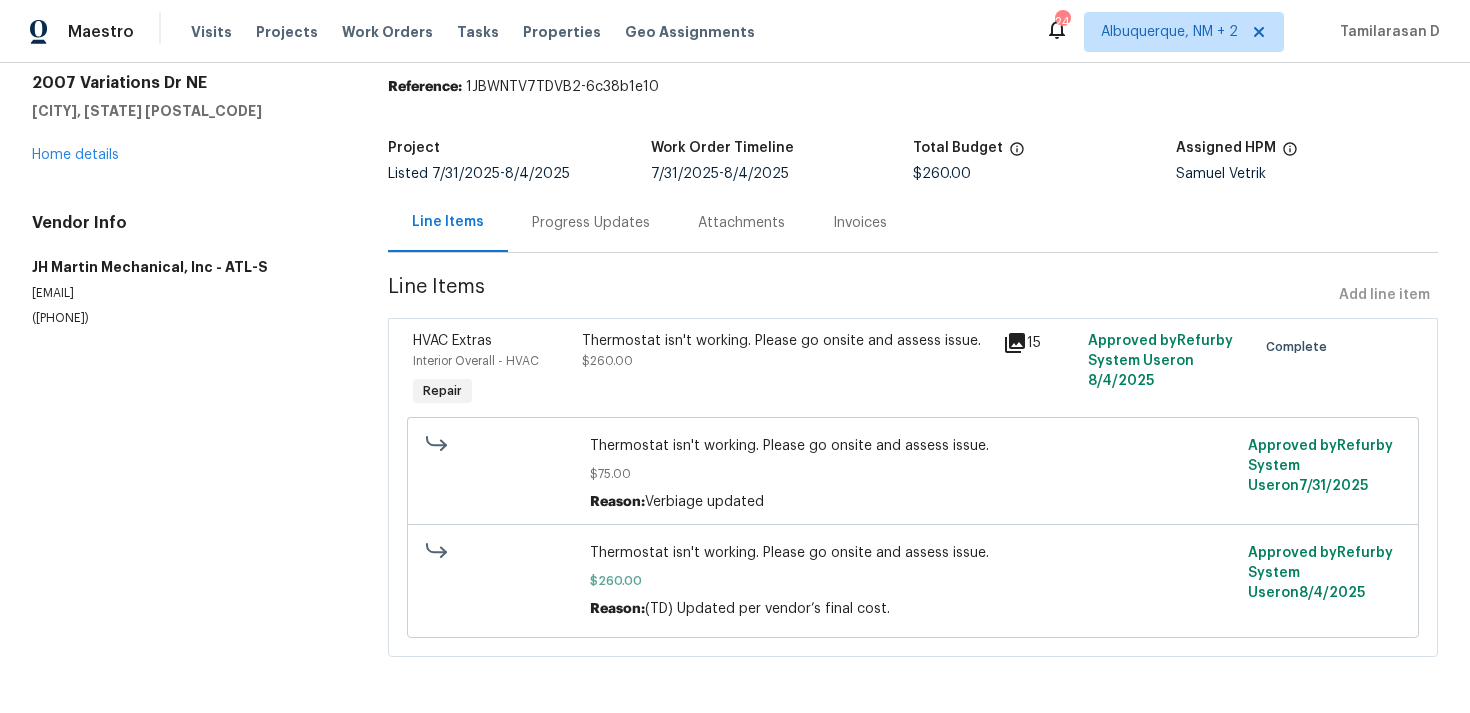 click on "Progress Updates" at bounding box center [591, 223] 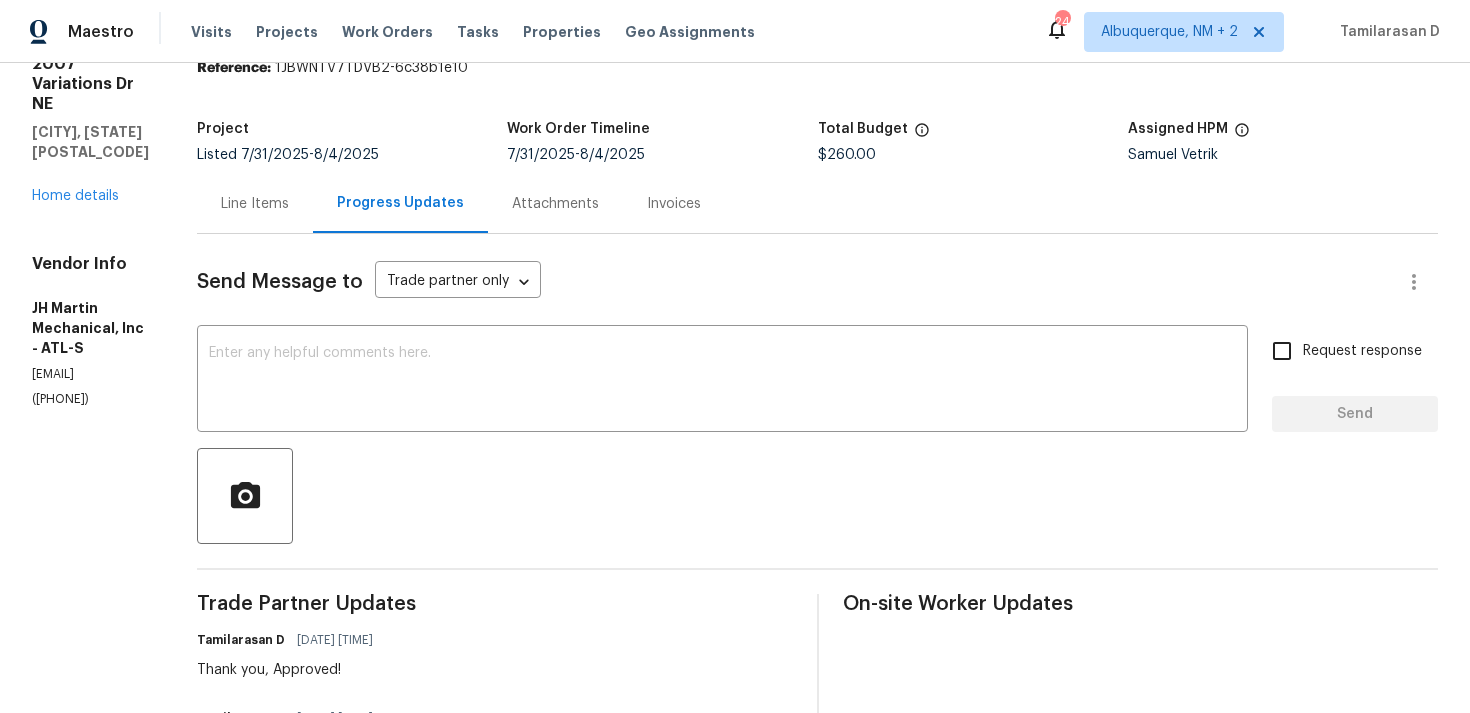 scroll, scrollTop: 39, scrollLeft: 0, axis: vertical 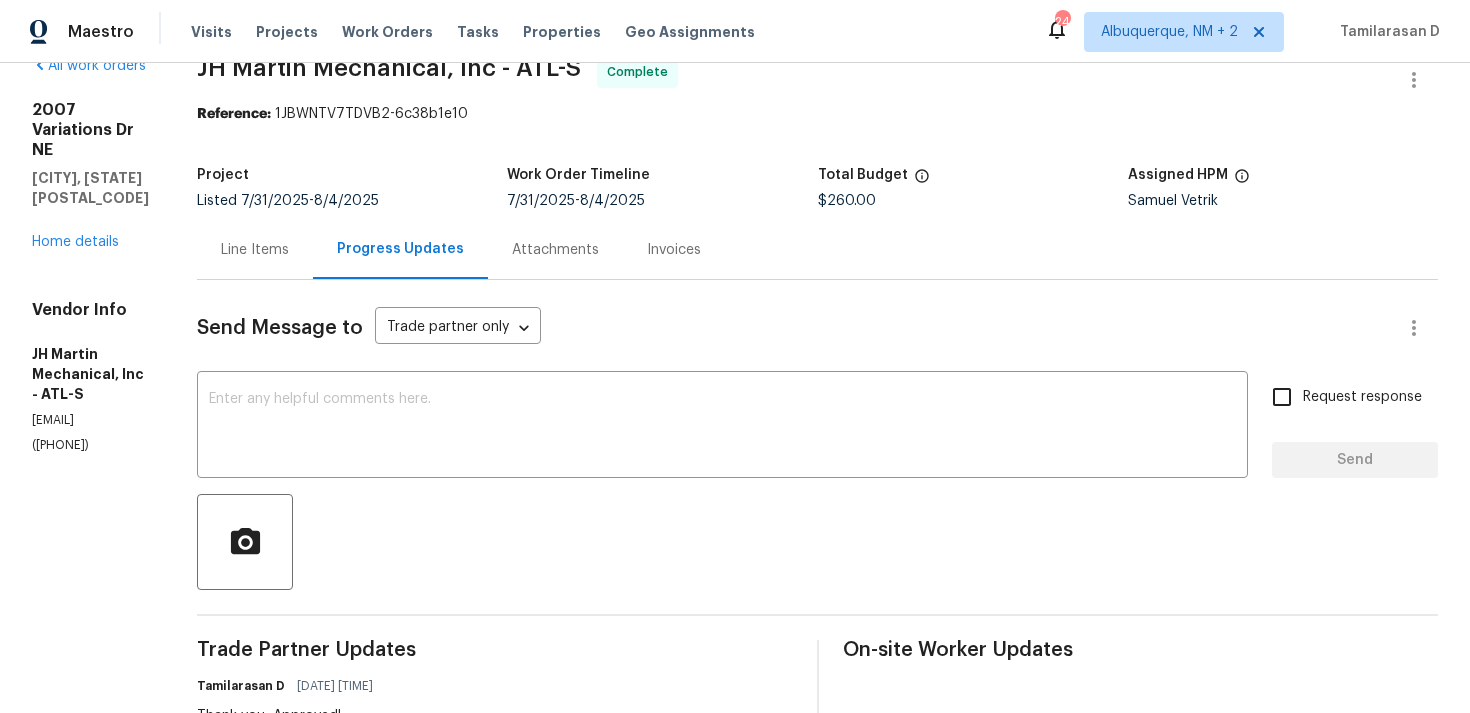 click on "Line Items" at bounding box center [255, 249] 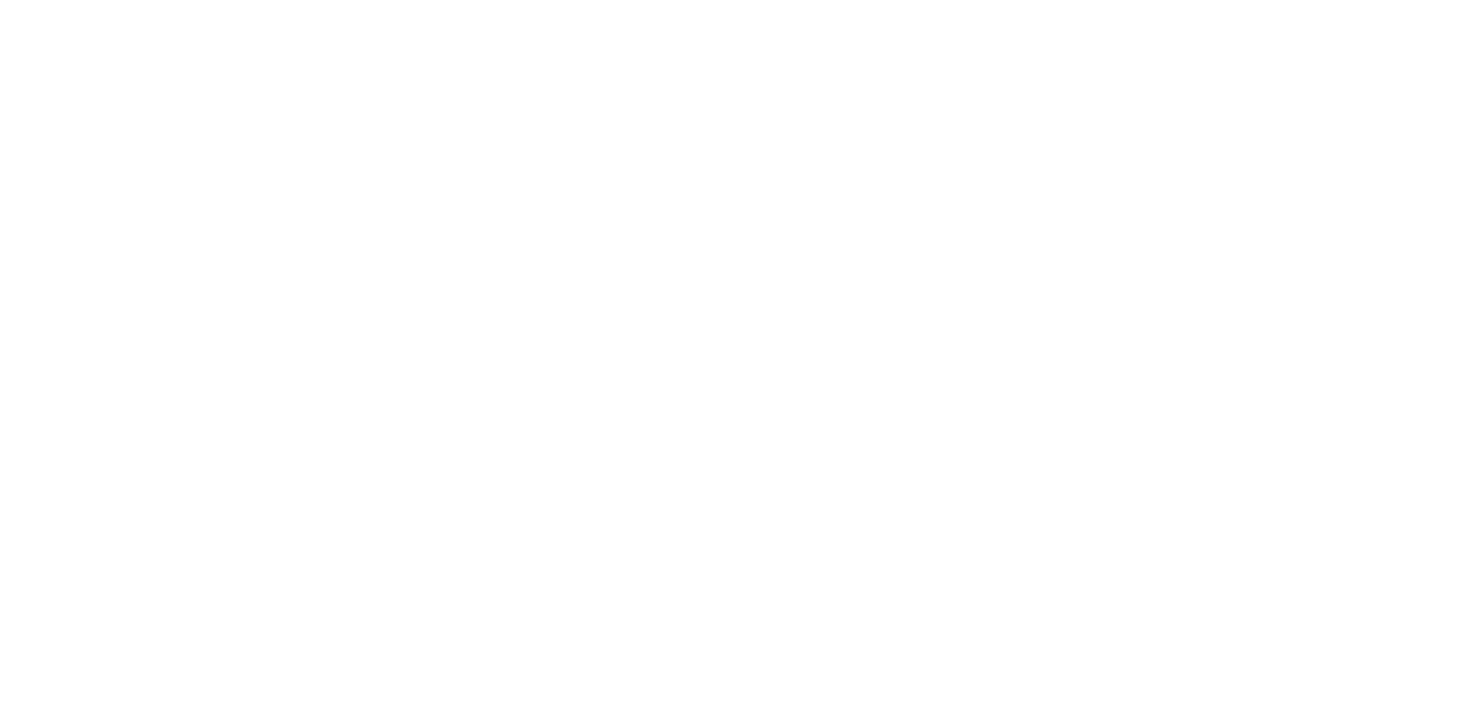 scroll, scrollTop: 0, scrollLeft: 0, axis: both 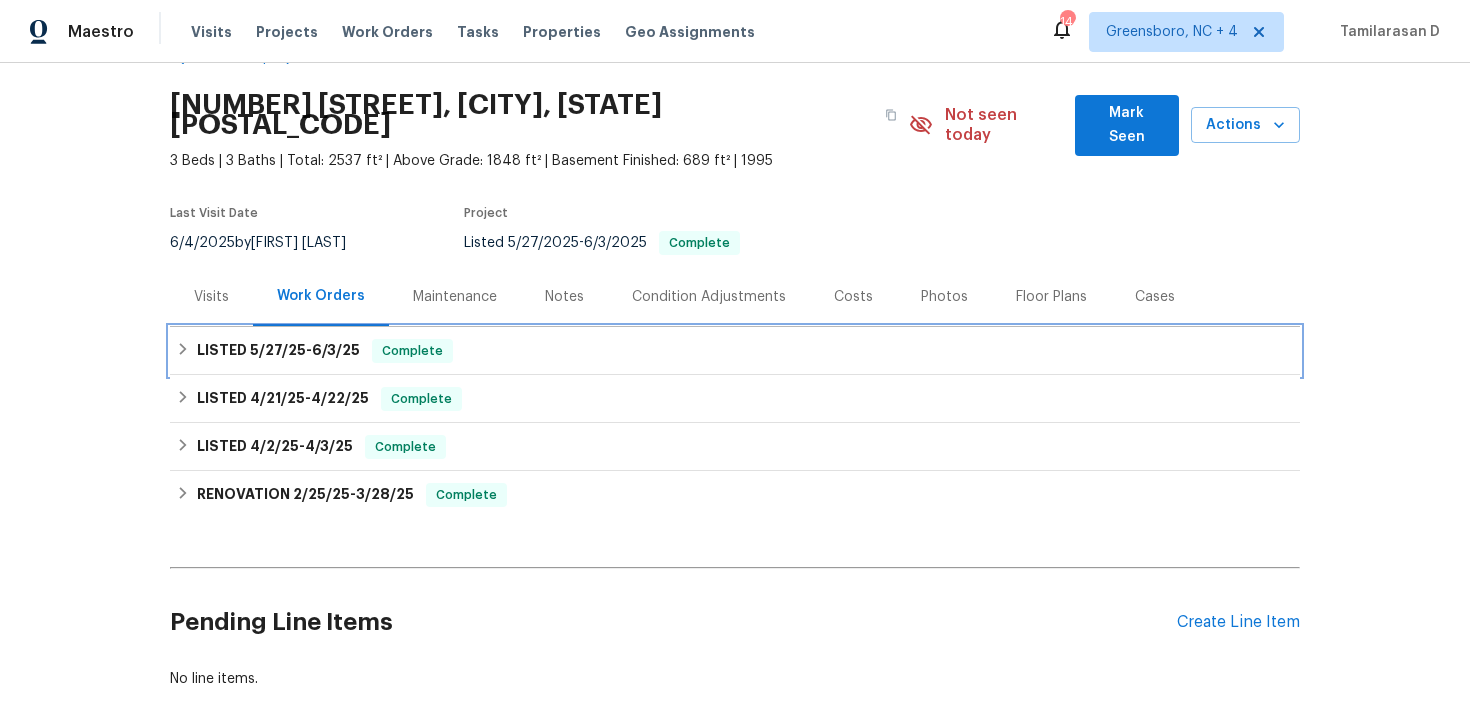 click 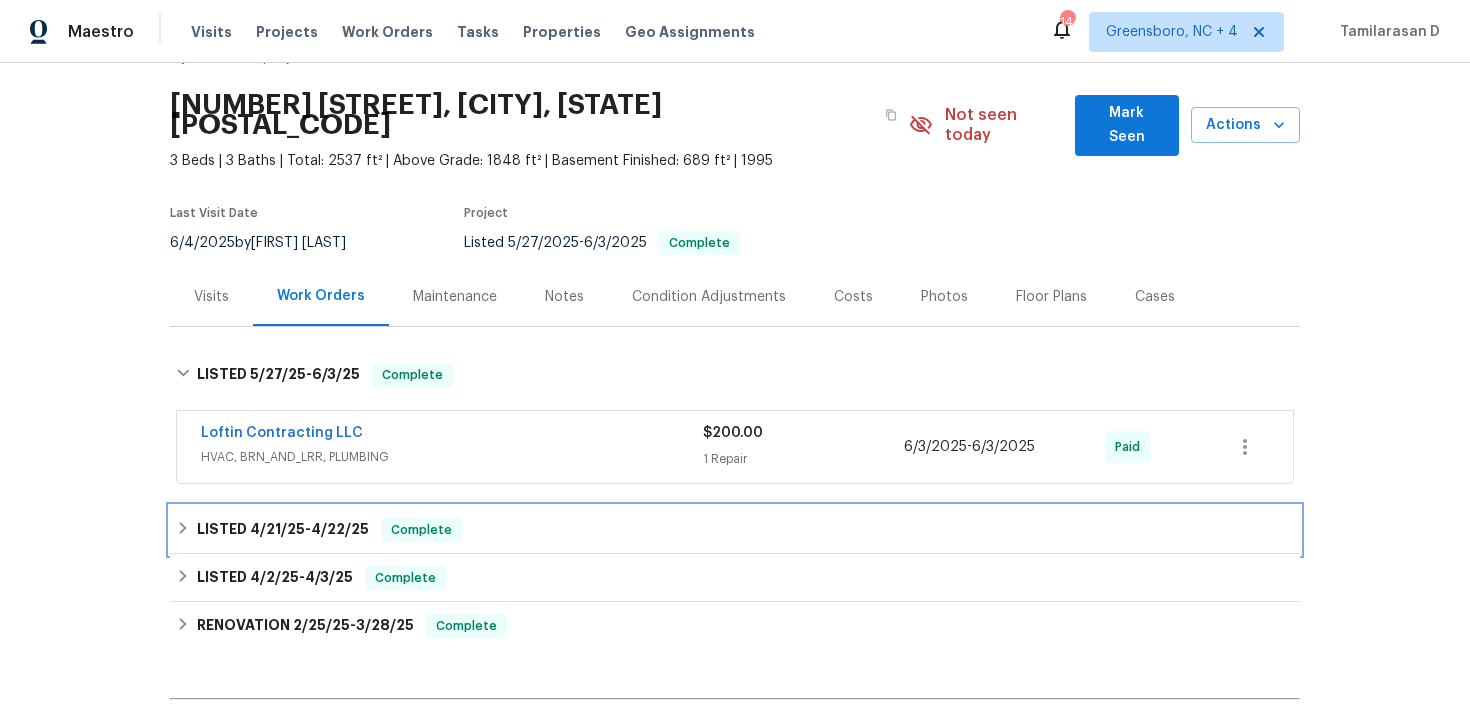 click on "LISTED   4/21/25  -  4/22/25 Complete" at bounding box center (735, 530) 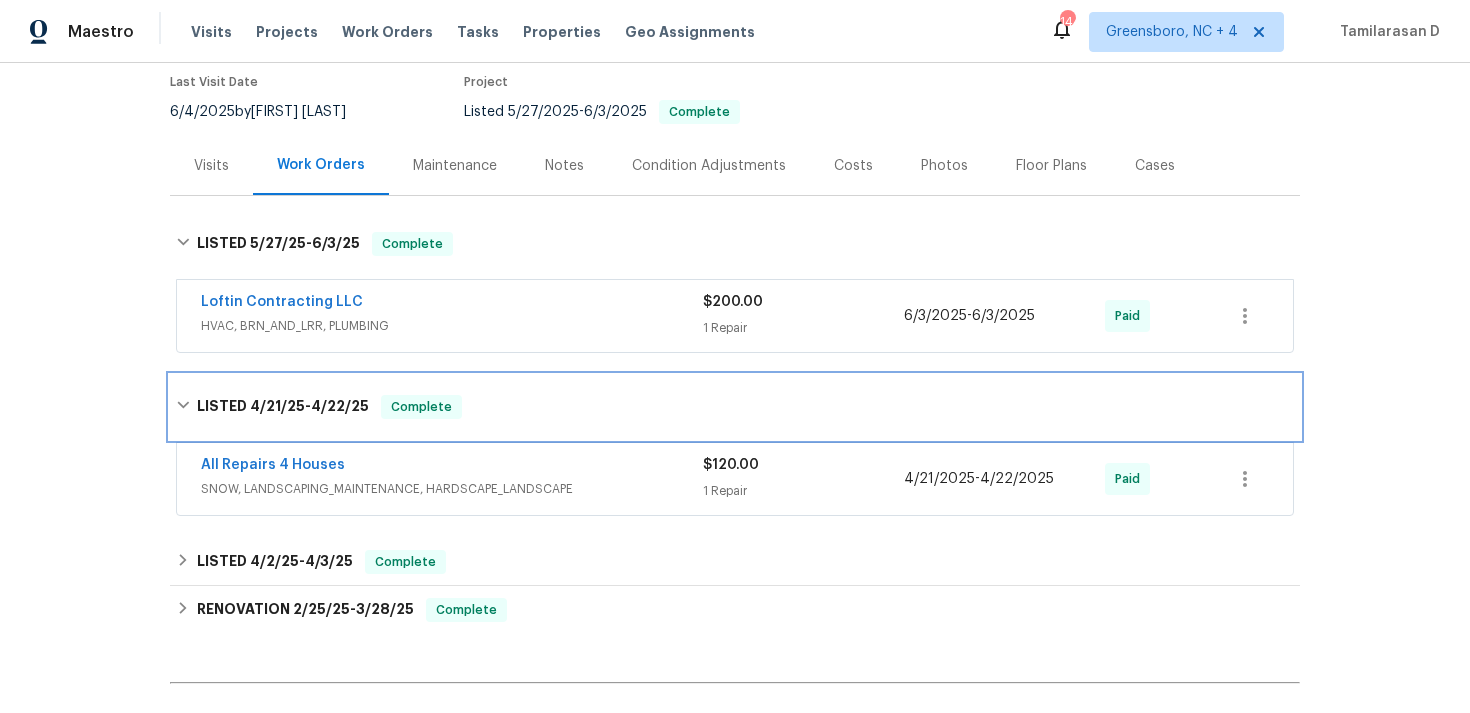 scroll, scrollTop: 282, scrollLeft: 0, axis: vertical 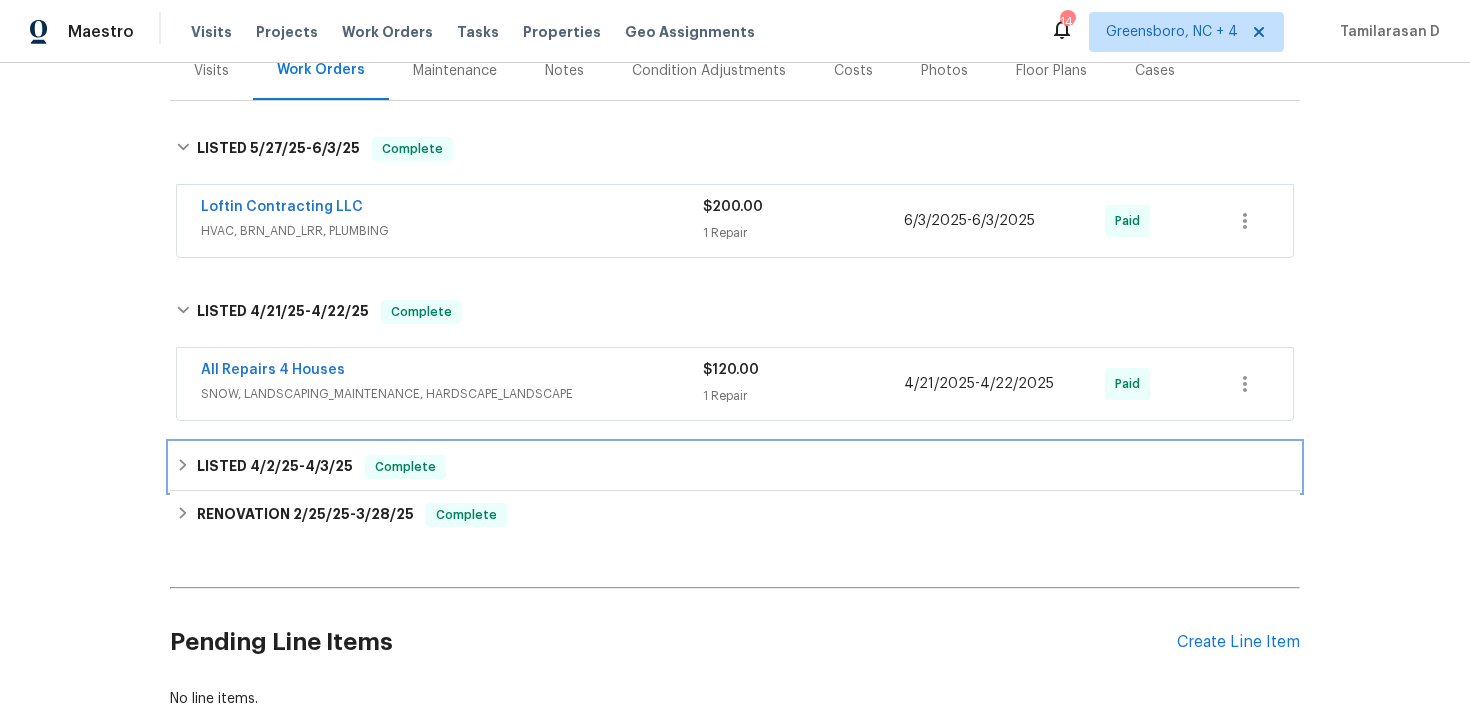 click on "LISTED   4/2/25  -  4/3/25 Complete" at bounding box center (735, 467) 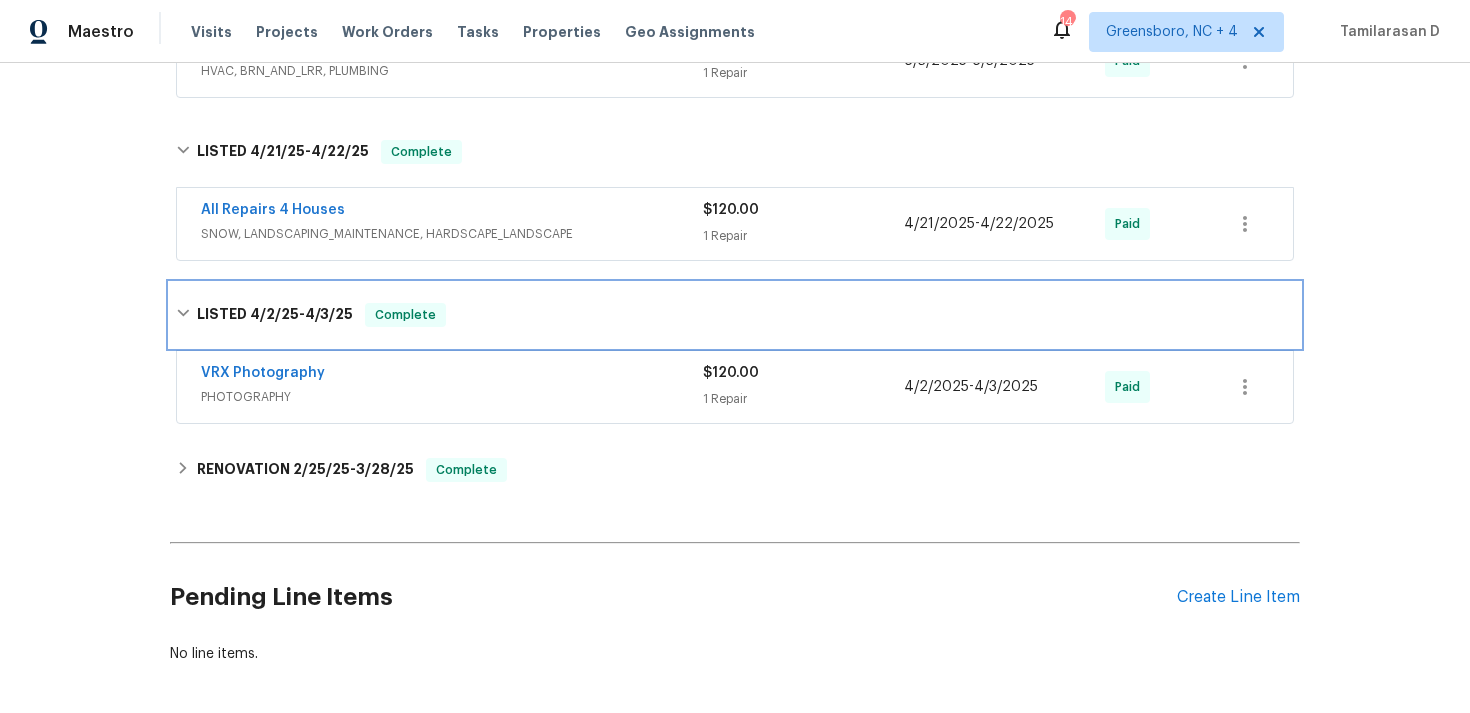 scroll, scrollTop: 462, scrollLeft: 0, axis: vertical 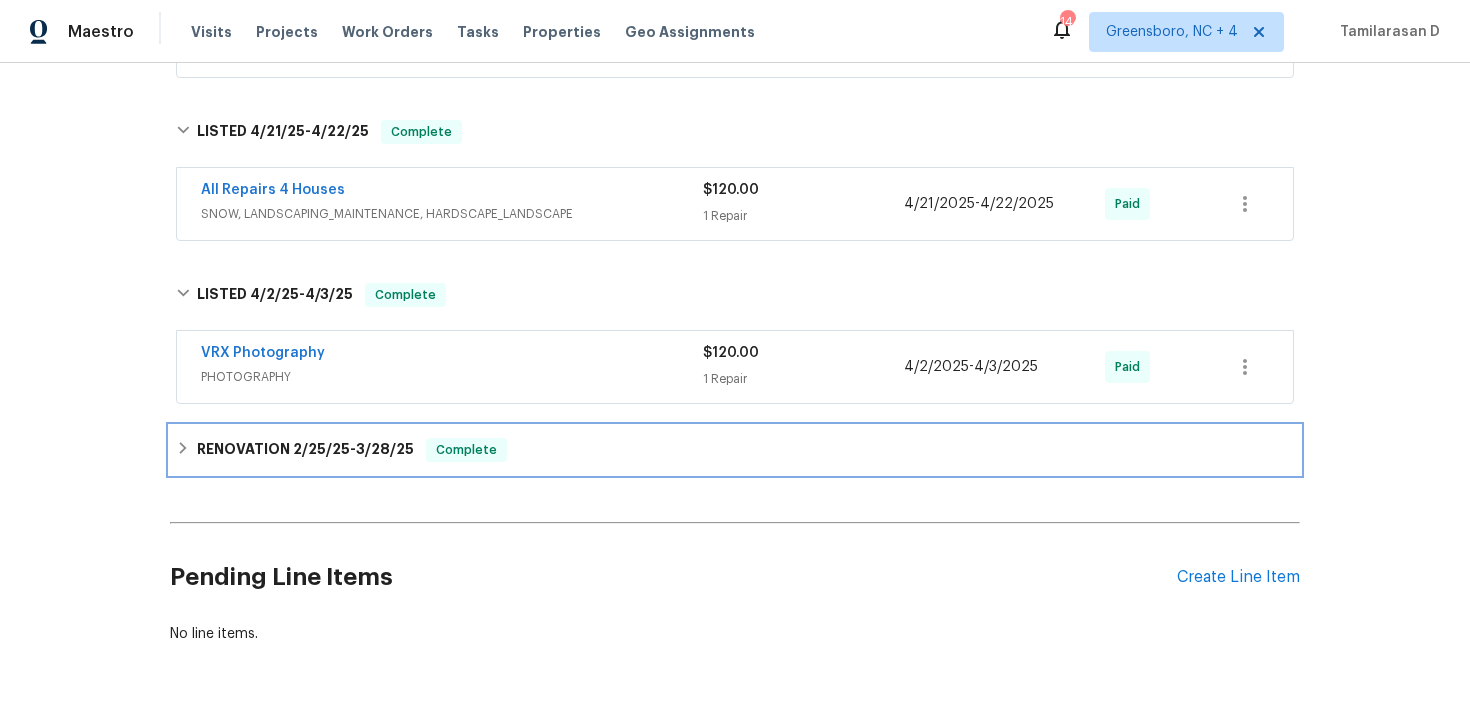 click on "RENOVATION   2/25/25  -  3/28/25 Complete" at bounding box center [735, 450] 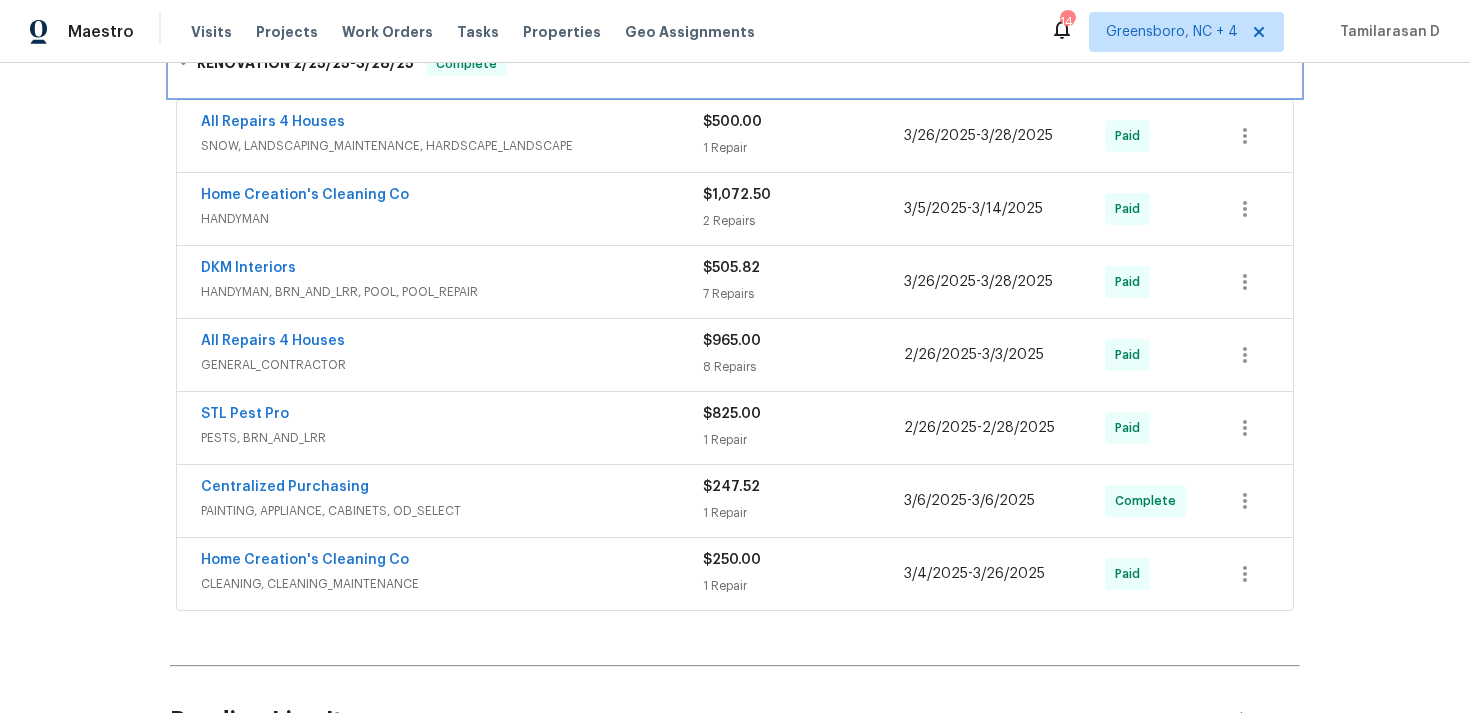scroll, scrollTop: 832, scrollLeft: 0, axis: vertical 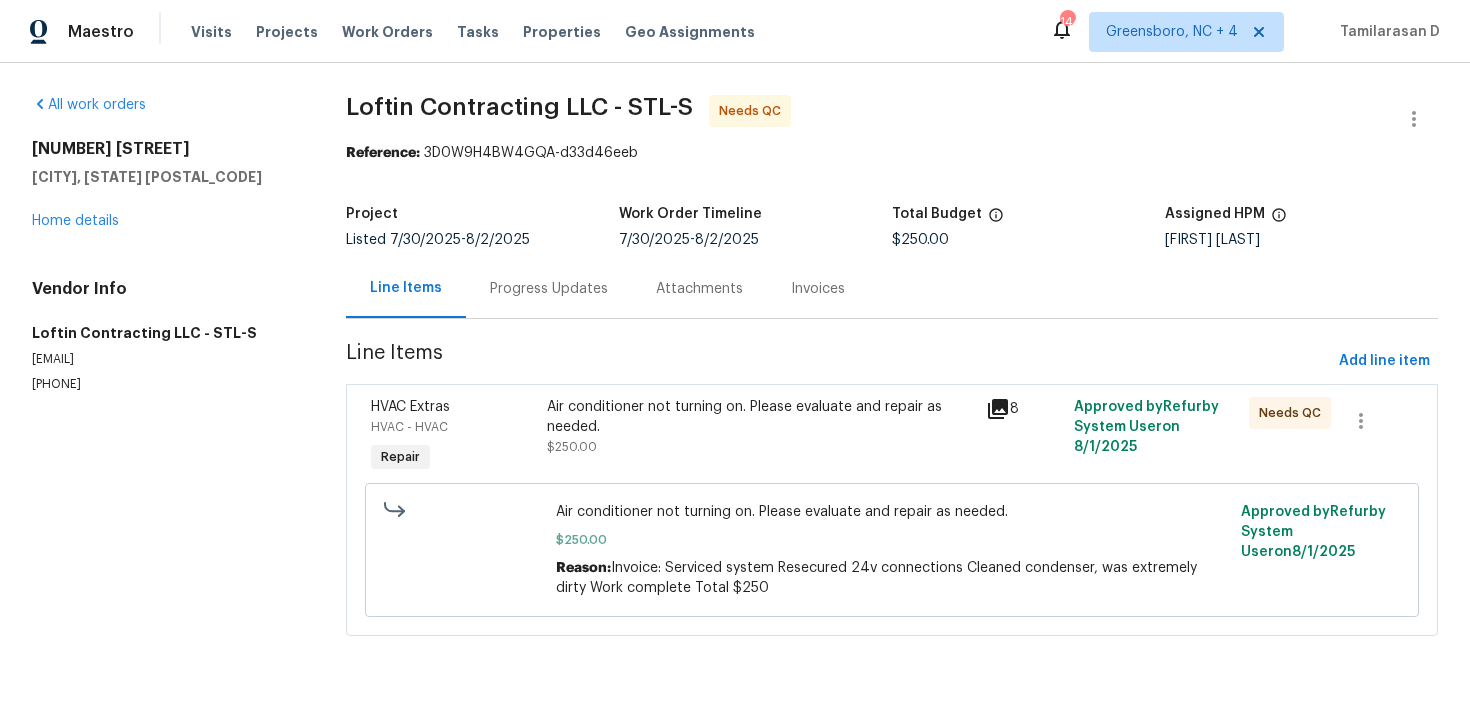 click on "Progress Updates" at bounding box center [549, 288] 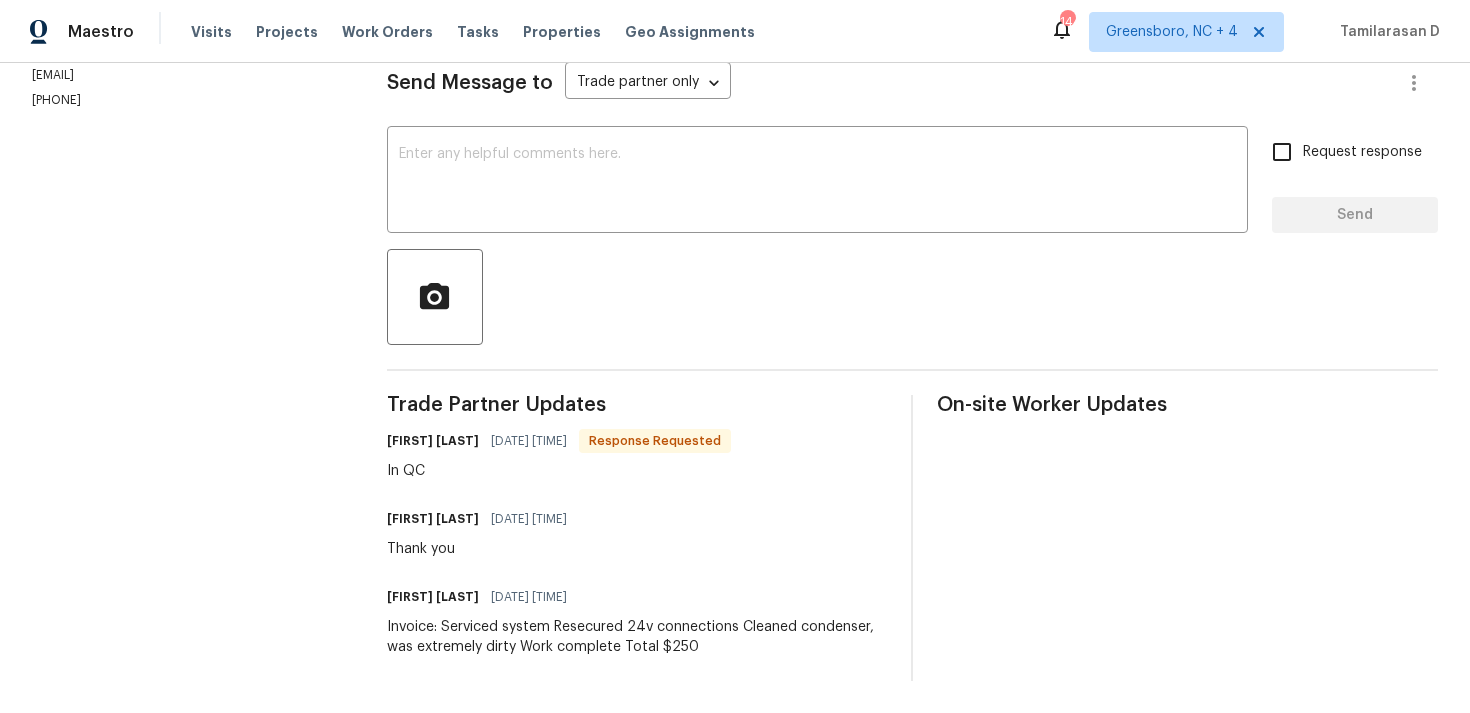 scroll, scrollTop: 0, scrollLeft: 0, axis: both 